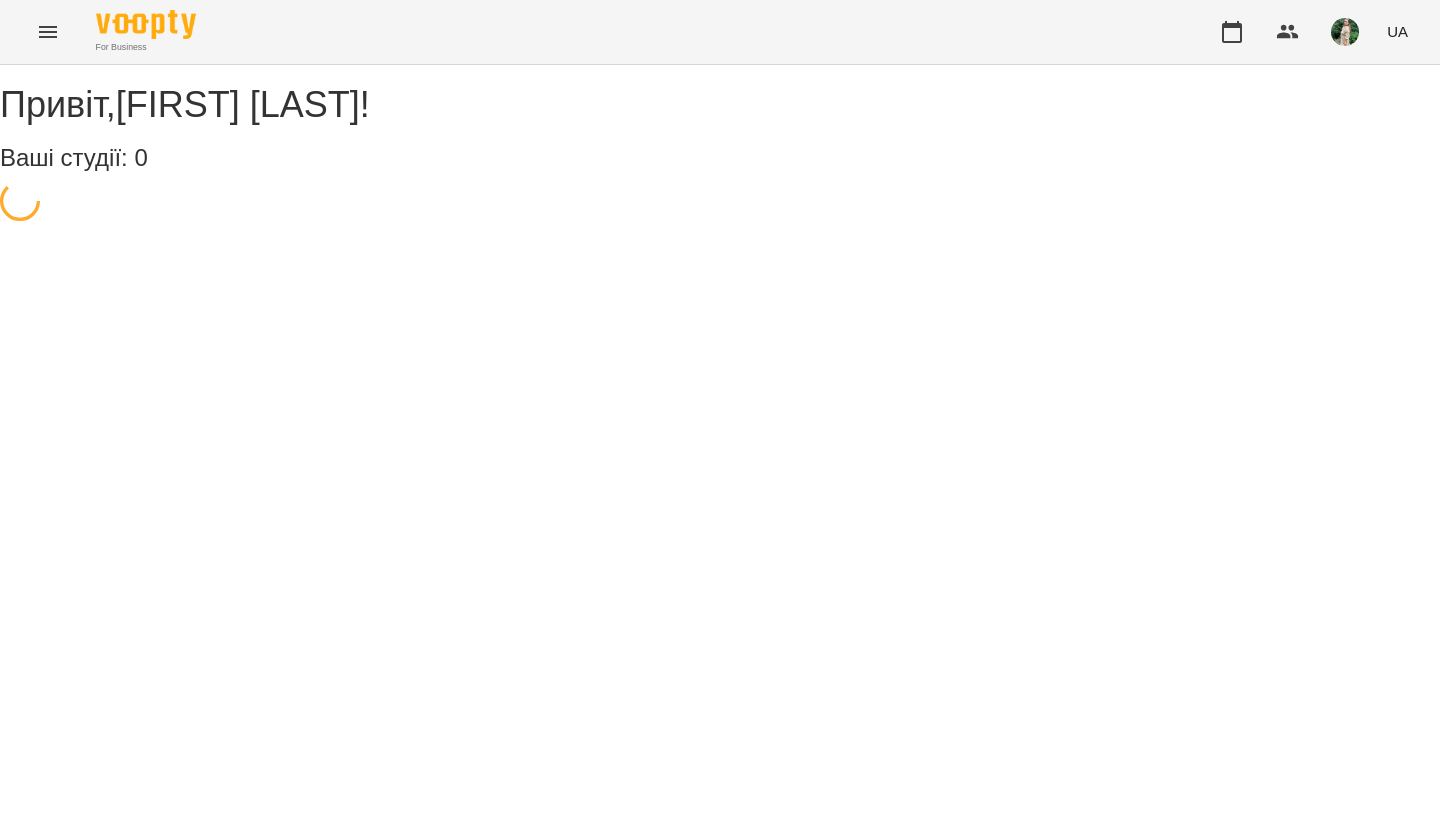 scroll, scrollTop: 0, scrollLeft: 0, axis: both 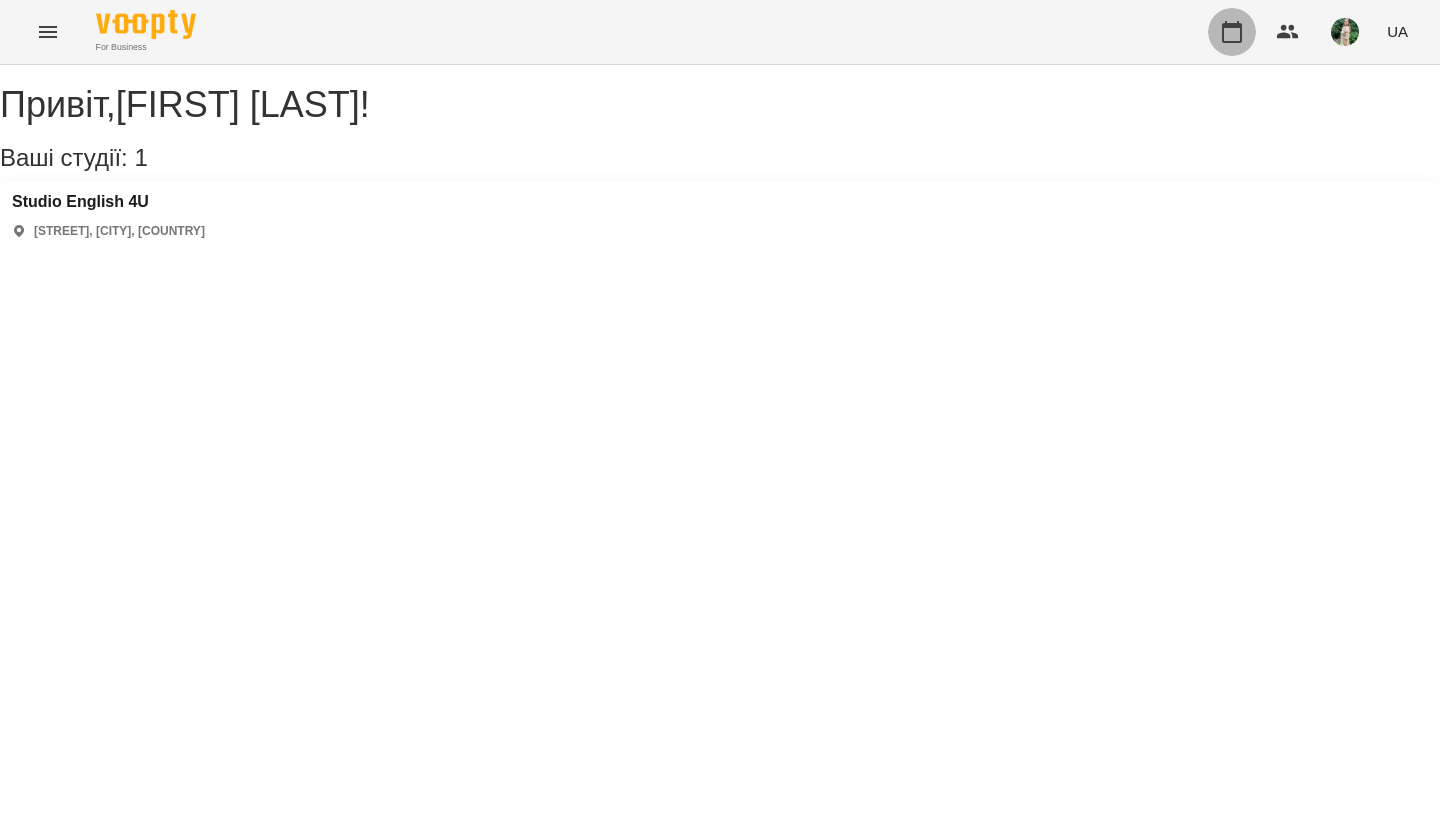 click 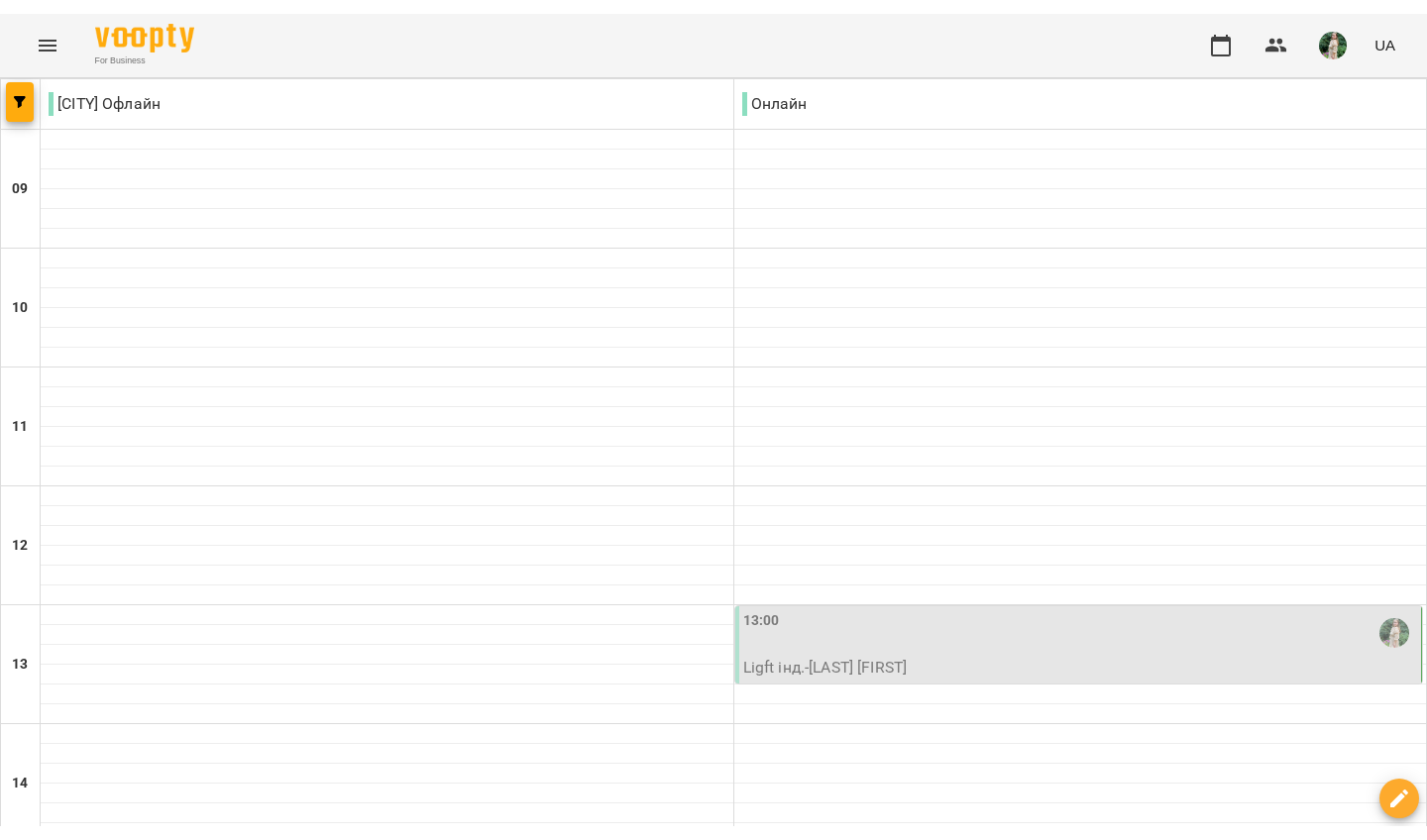 scroll, scrollTop: 861, scrollLeft: 0, axis: vertical 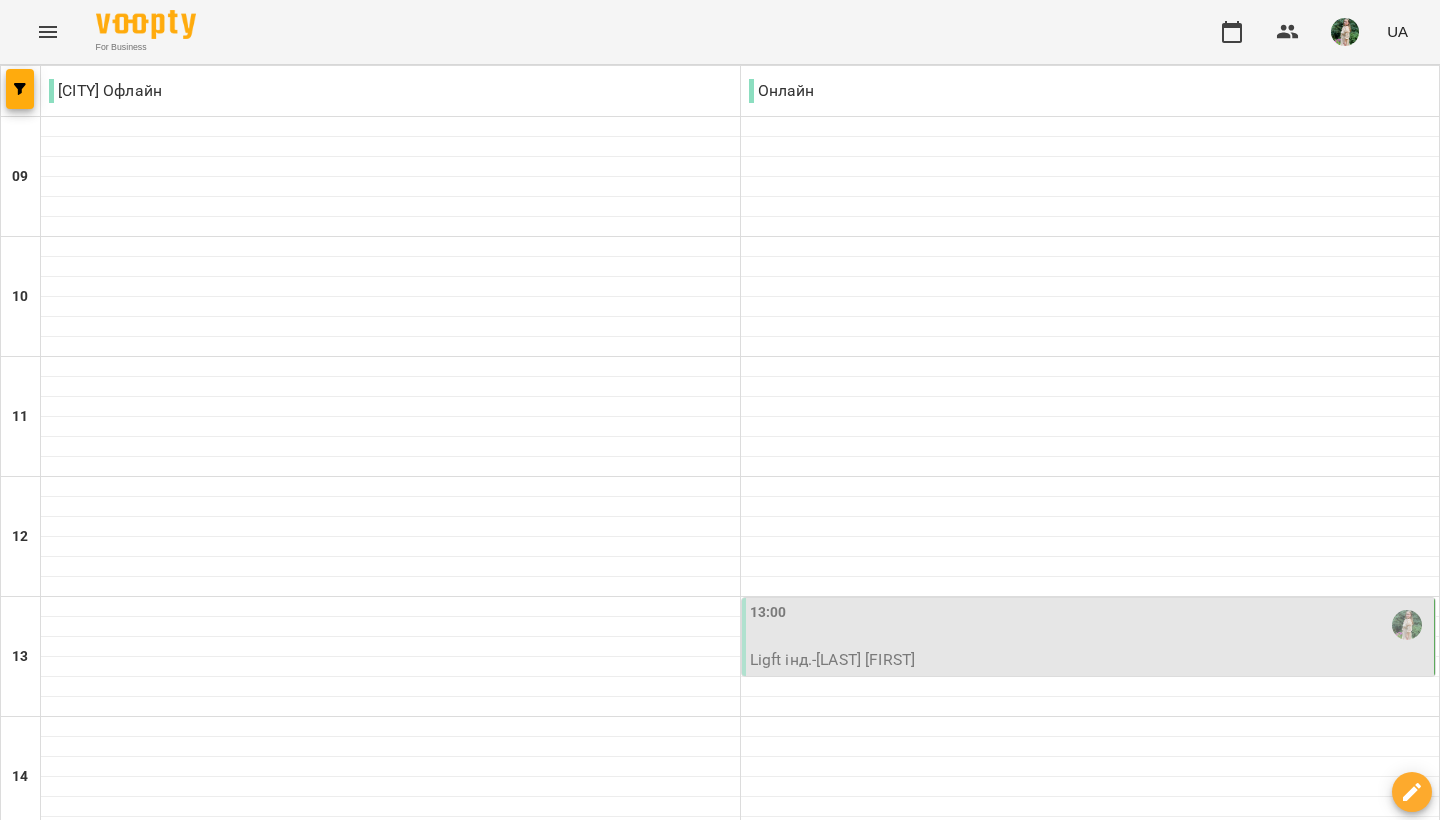 click on "чт" at bounding box center [928, 1583] 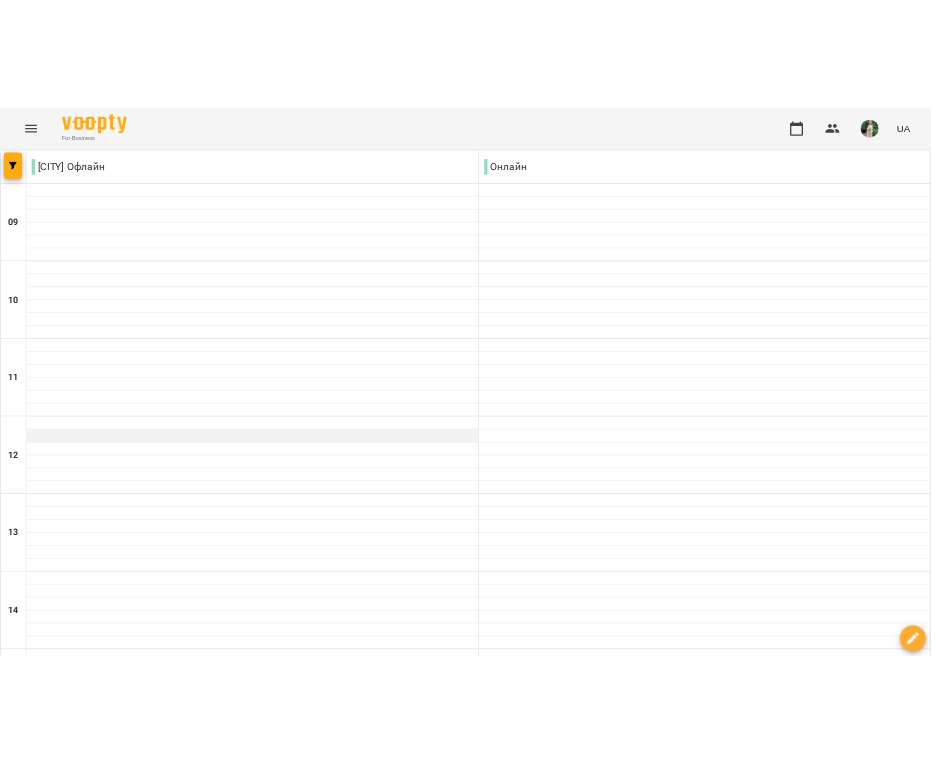 scroll, scrollTop: 838, scrollLeft: 0, axis: vertical 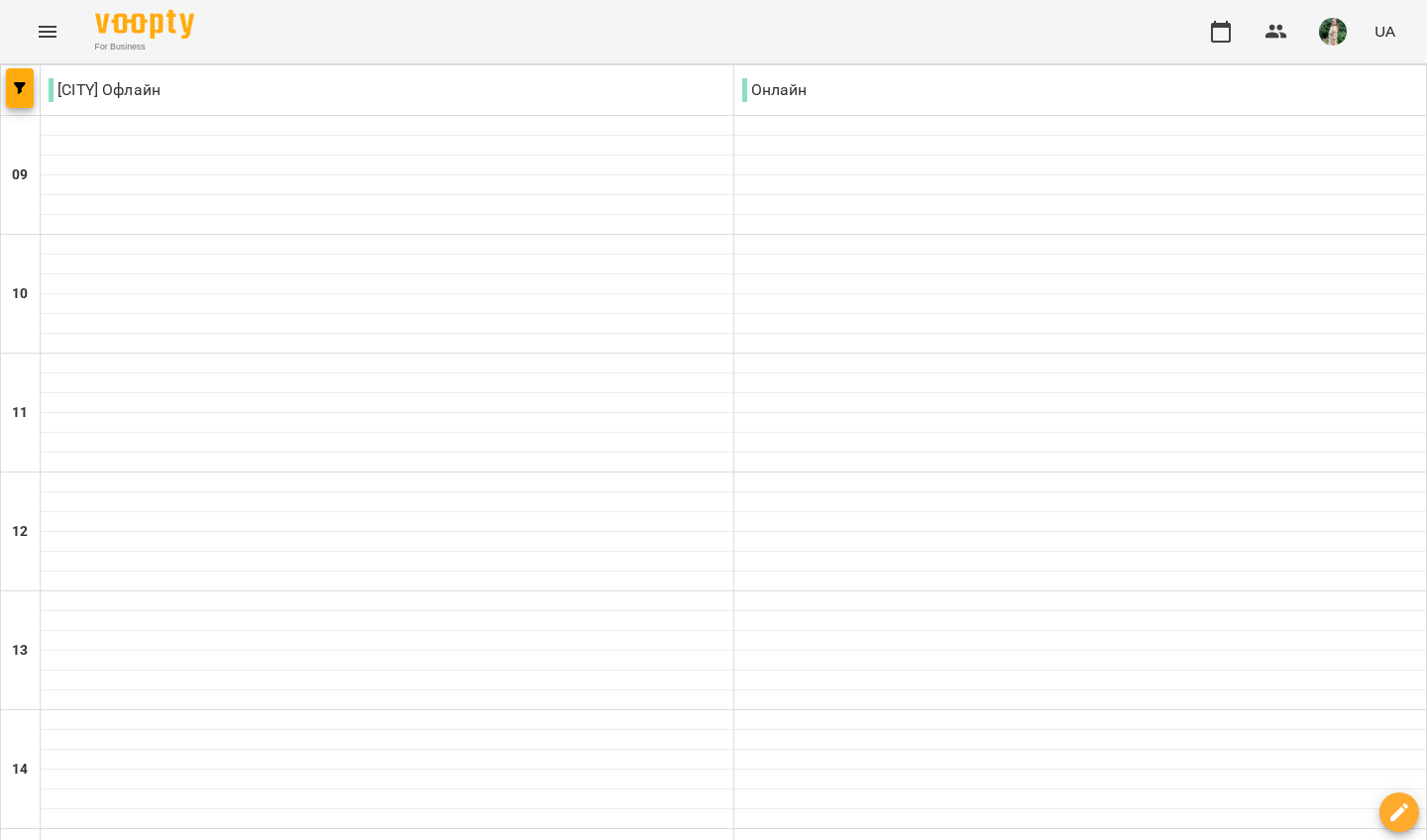 click on "LIGHT Англійська мова група - Фокус 2" at bounding box center [1080, 1129] 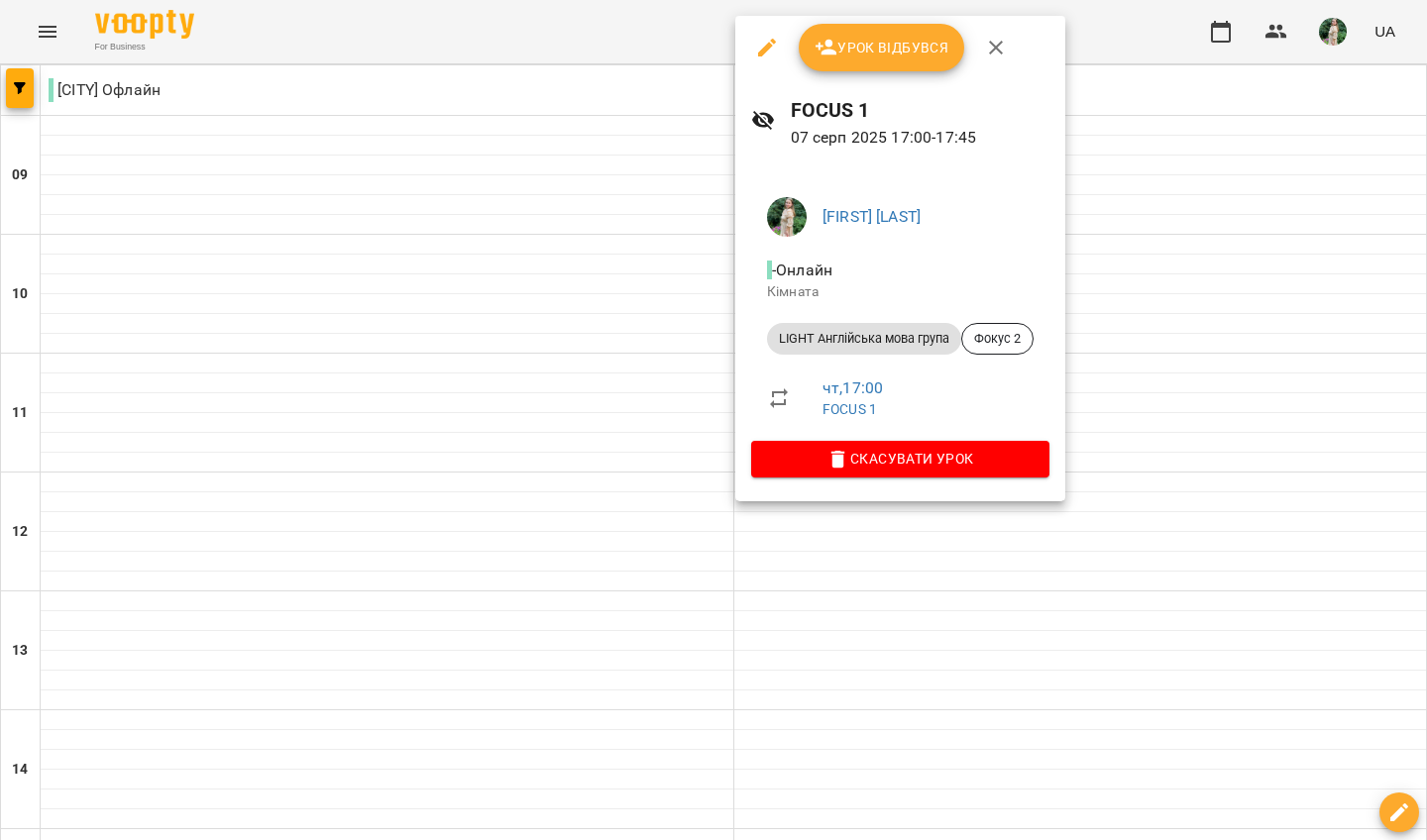 click 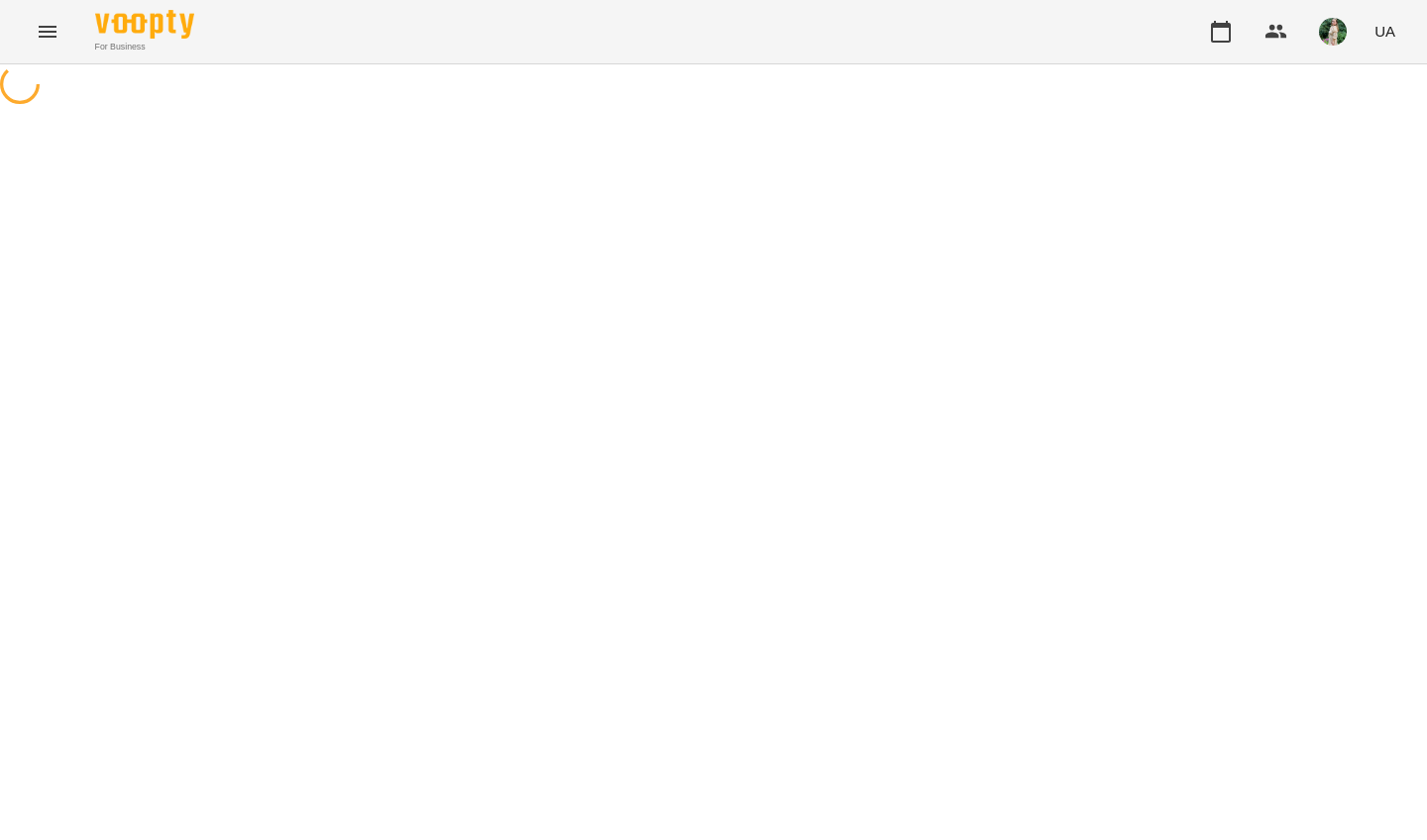 select on "**********" 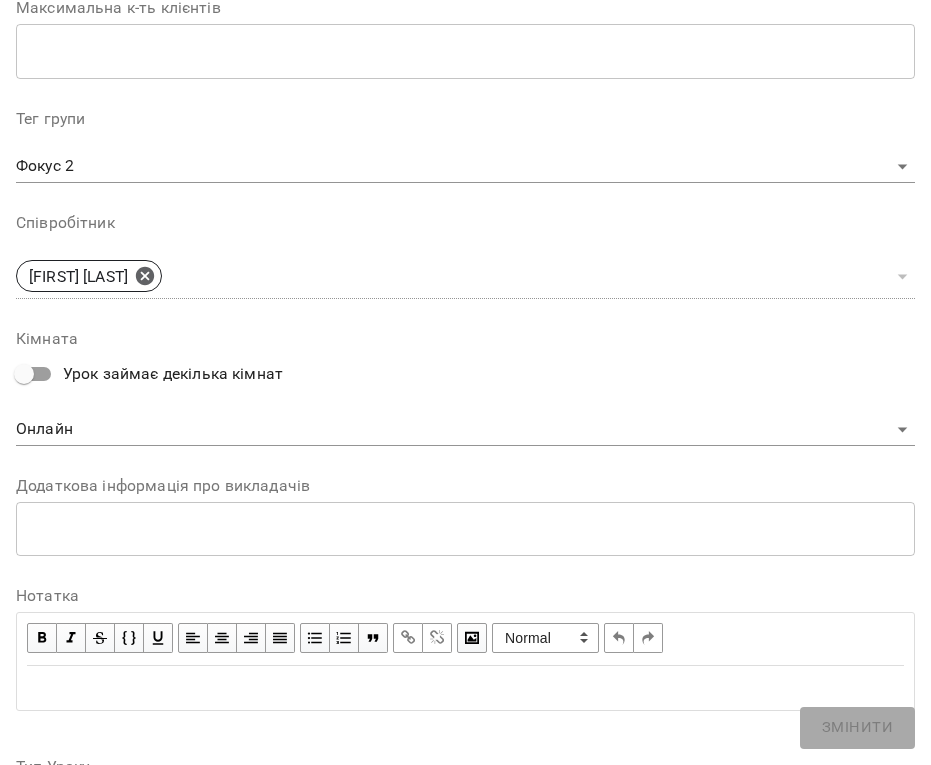 scroll, scrollTop: 532, scrollLeft: 0, axis: vertical 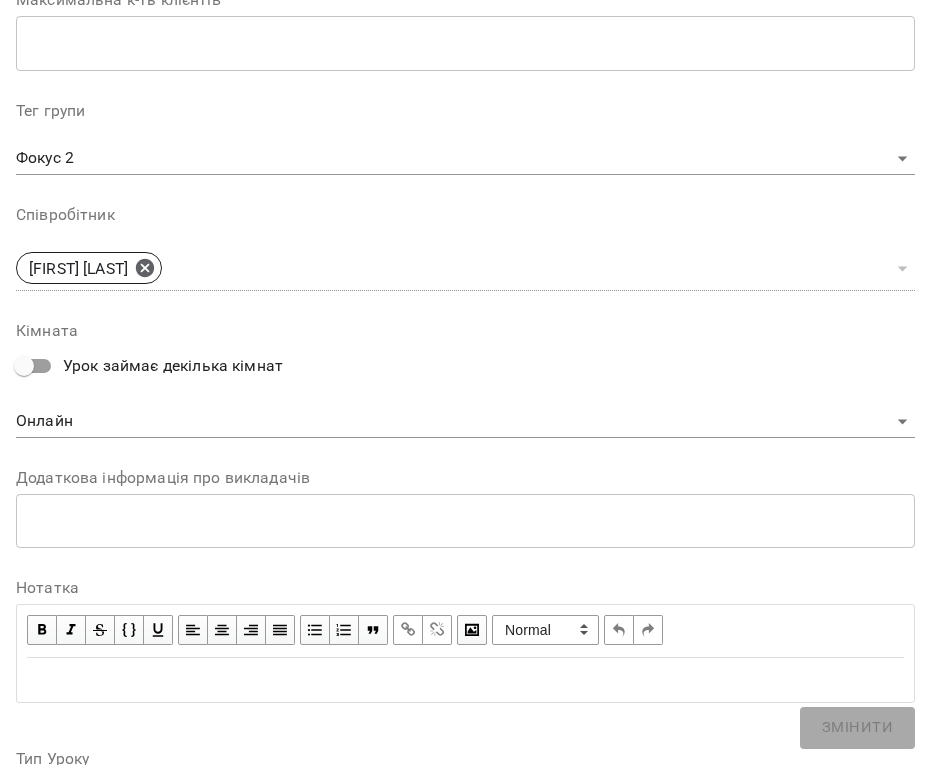 click at bounding box center (465, 680) 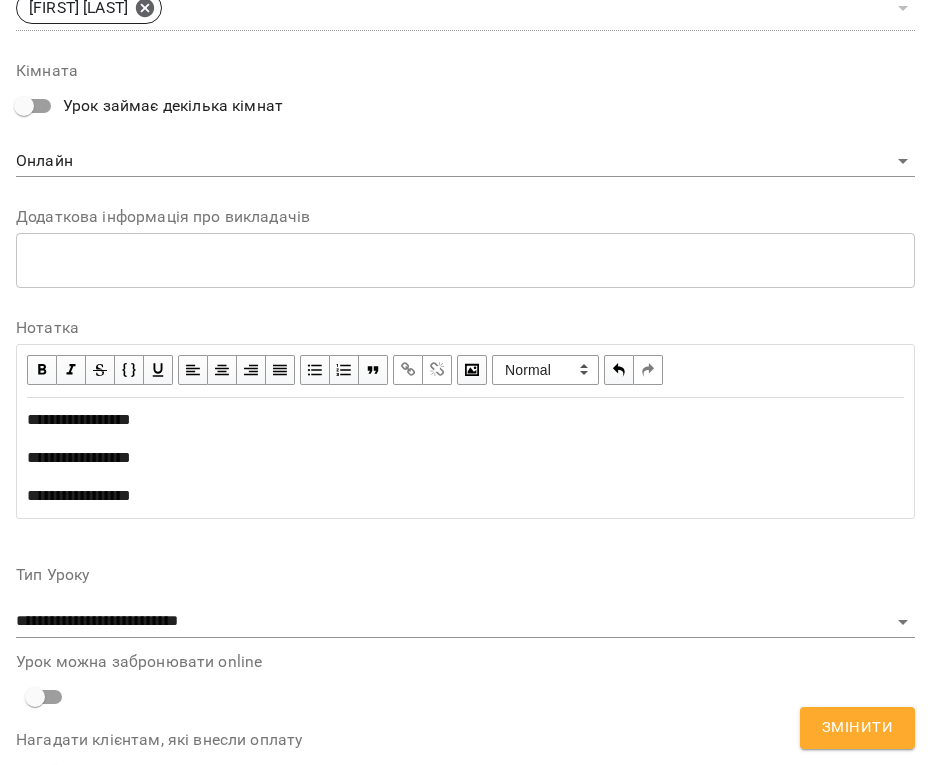 scroll, scrollTop: 894, scrollLeft: 0, axis: vertical 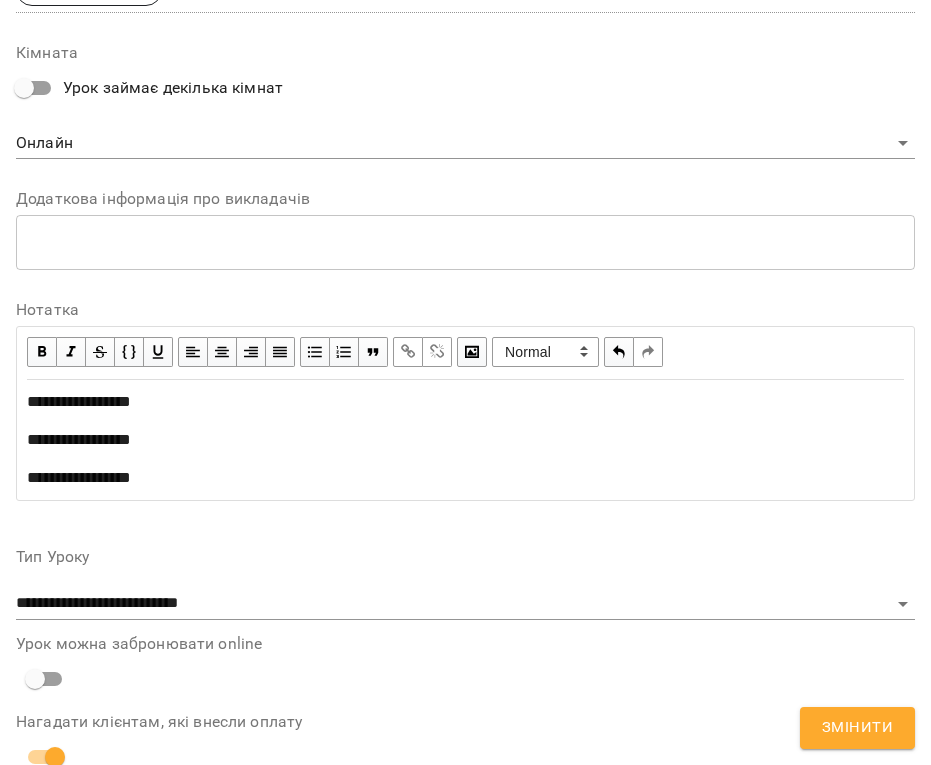 click on "**********" at bounding box center [79, 401] 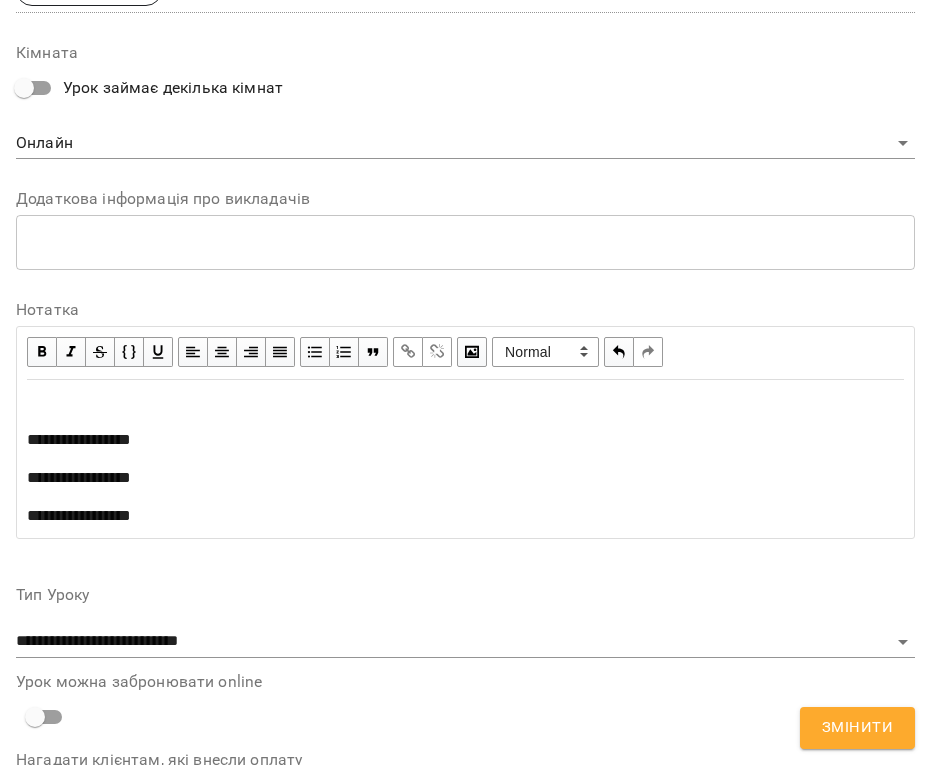 click at bounding box center [465, 402] 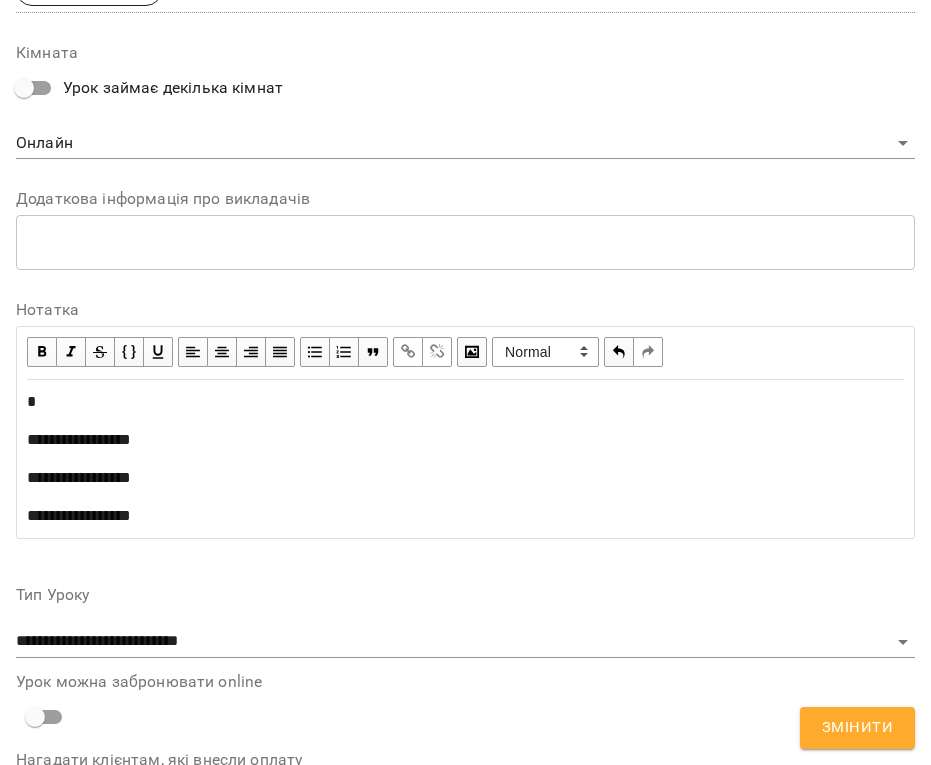 type 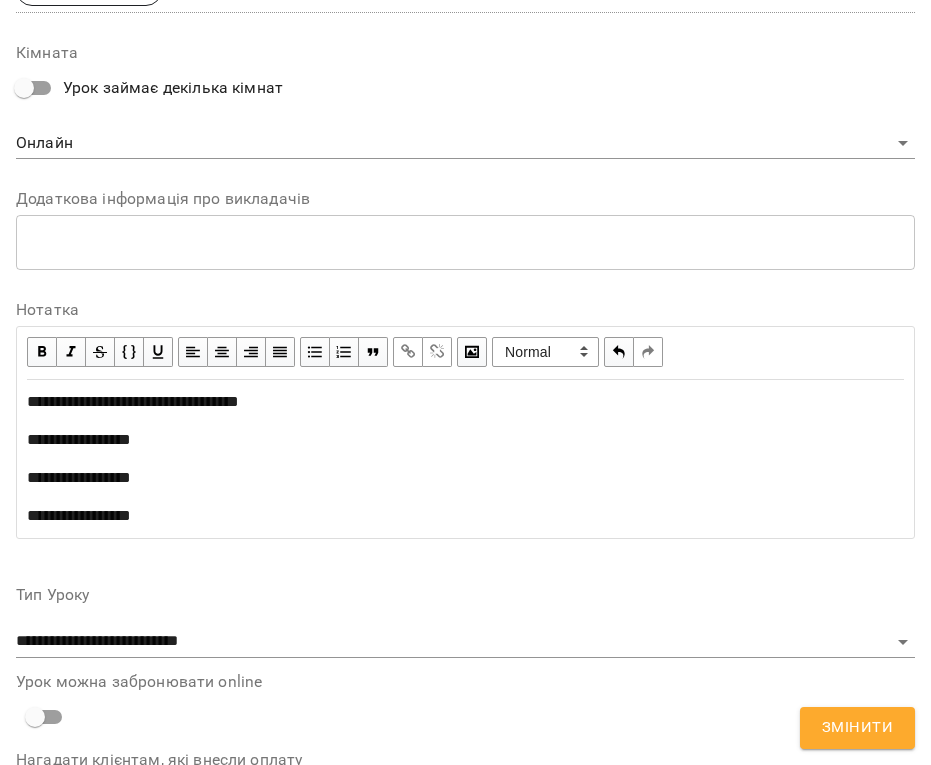 click on "**********" at bounding box center [465, 440] 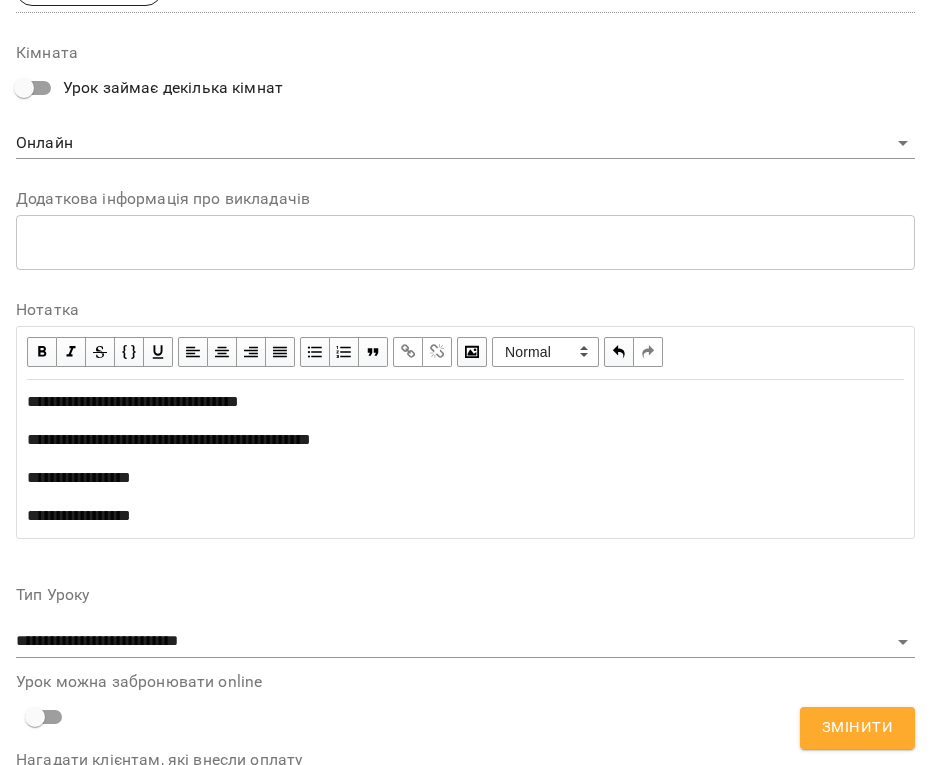 click on "**********" at bounding box center (465, 478) 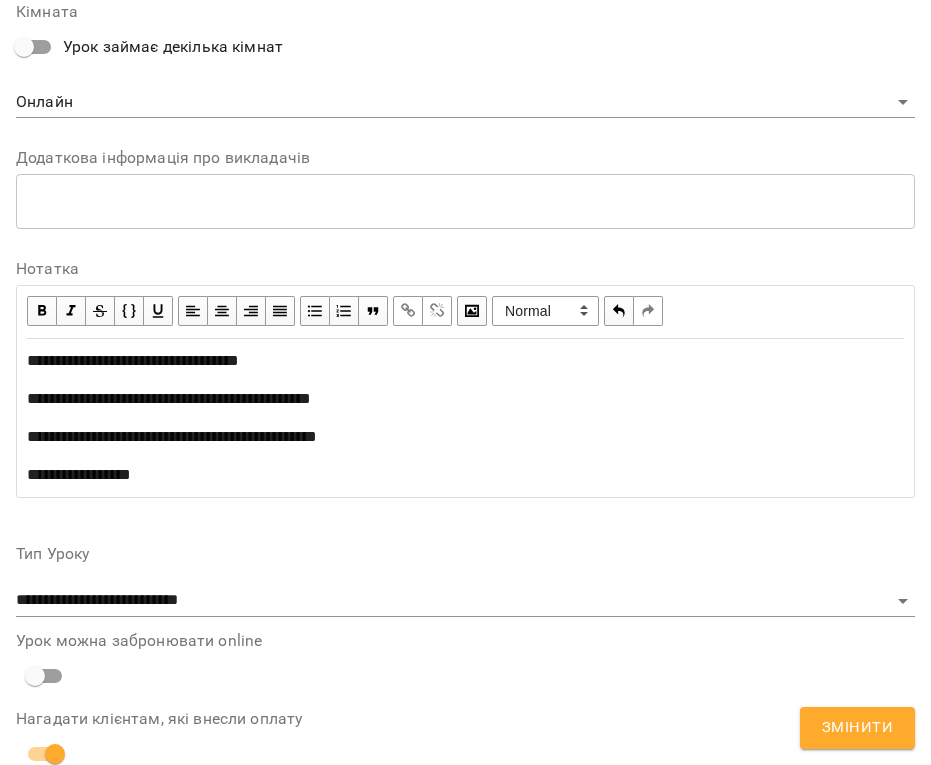 scroll, scrollTop: 938, scrollLeft: 0, axis: vertical 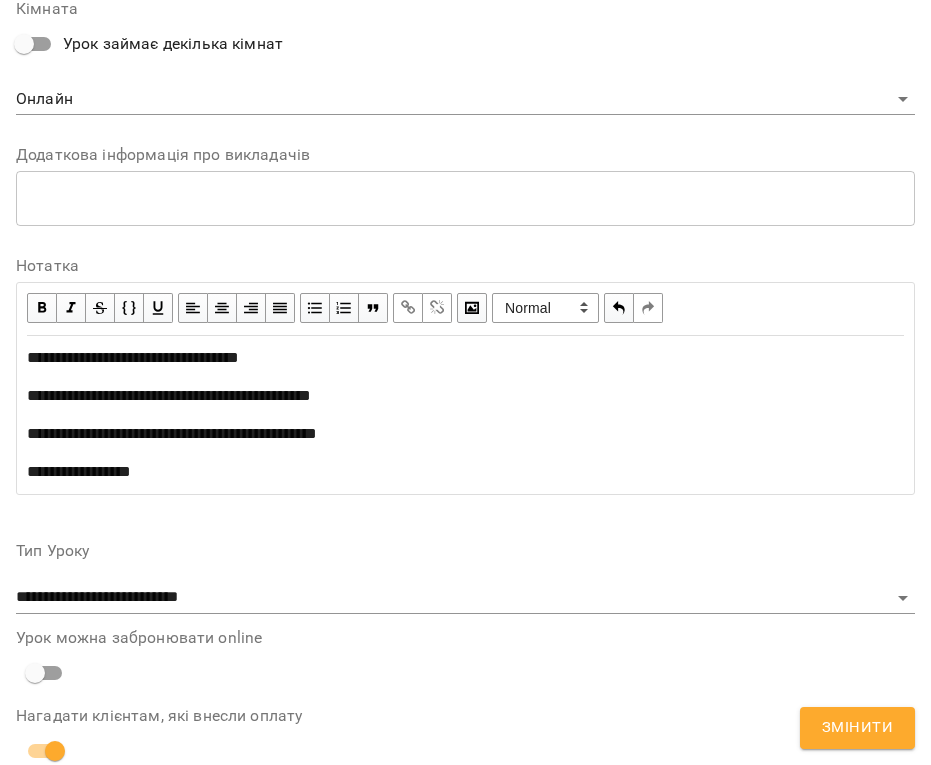 click on "**********" at bounding box center (465, 472) 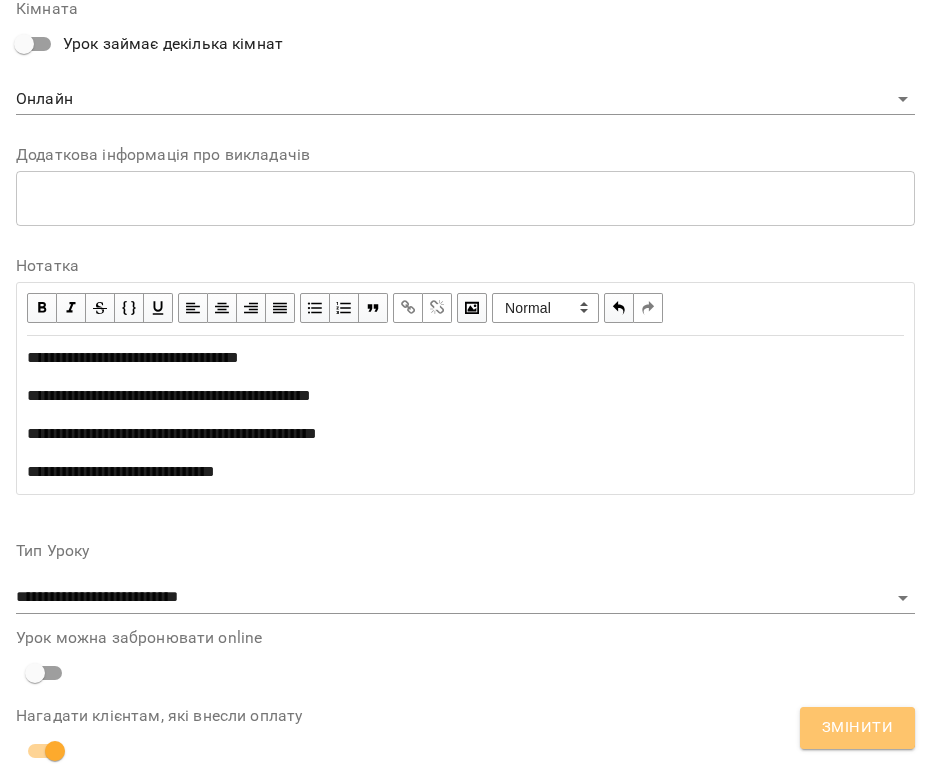 click on "Змінити" at bounding box center (857, 728) 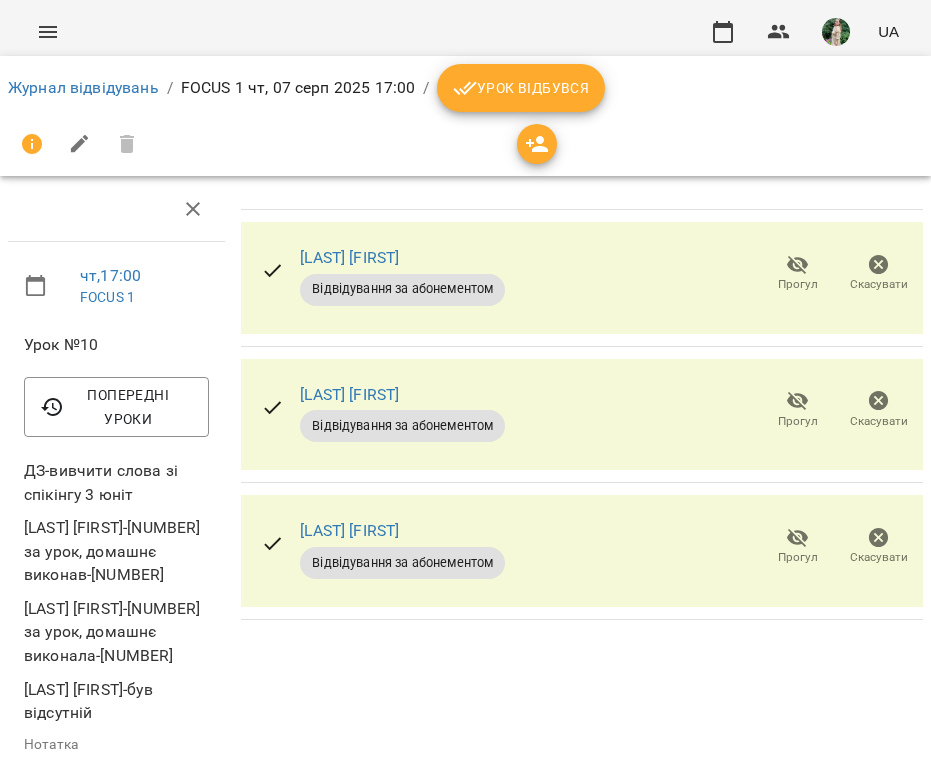 click on "Урок відбувся" at bounding box center (521, 88) 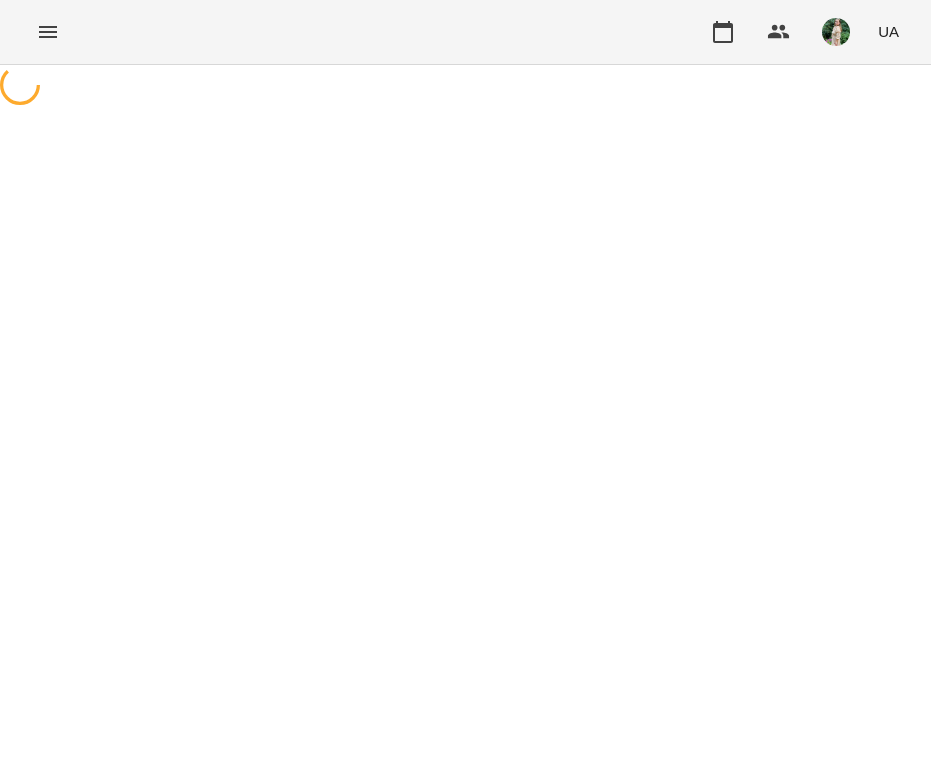 scroll, scrollTop: 0, scrollLeft: 0, axis: both 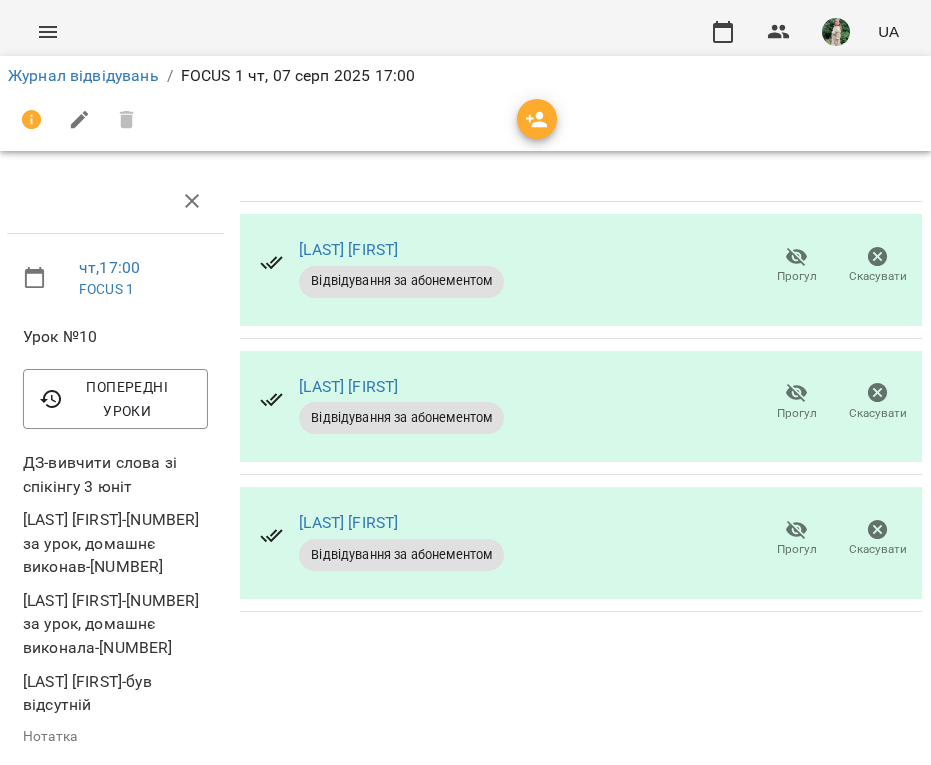 click on "Прогул" at bounding box center (797, 549) 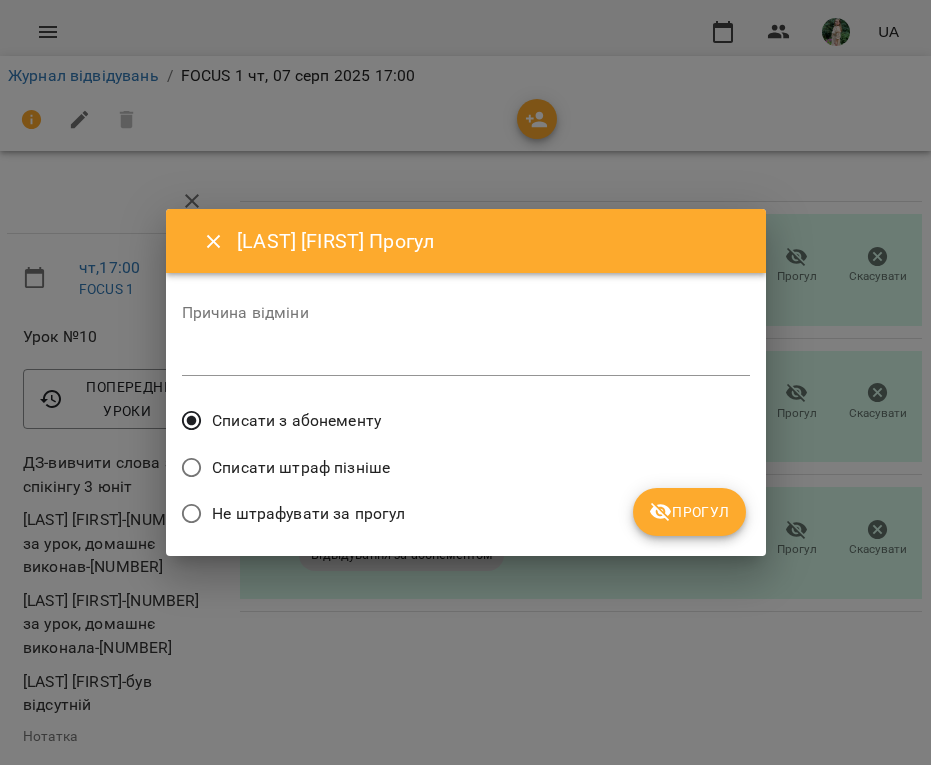 click 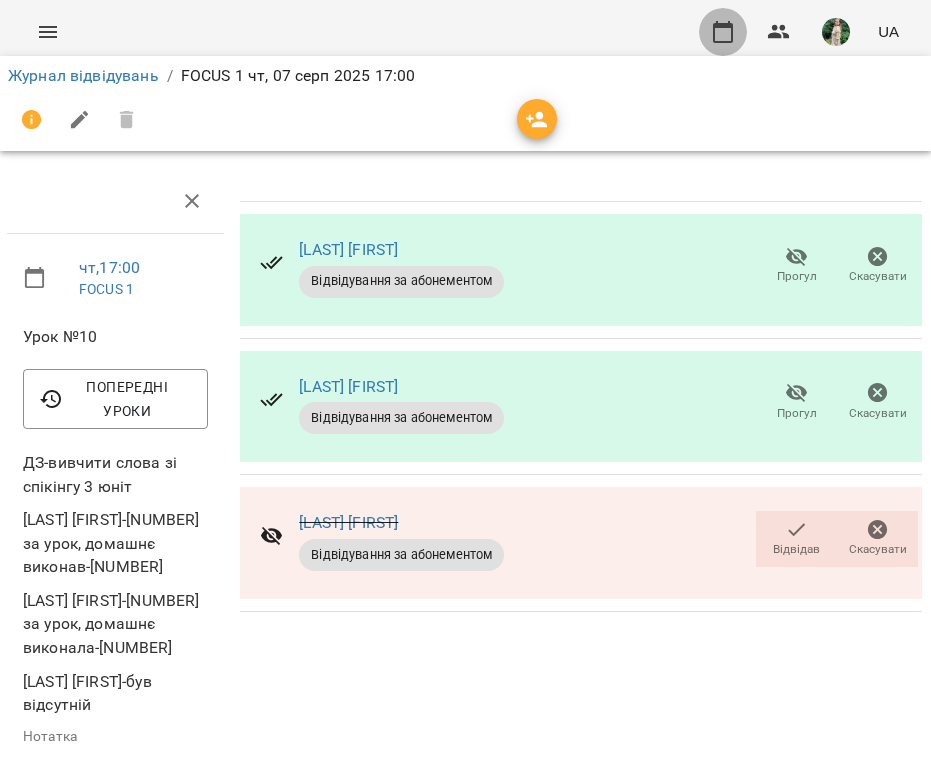click 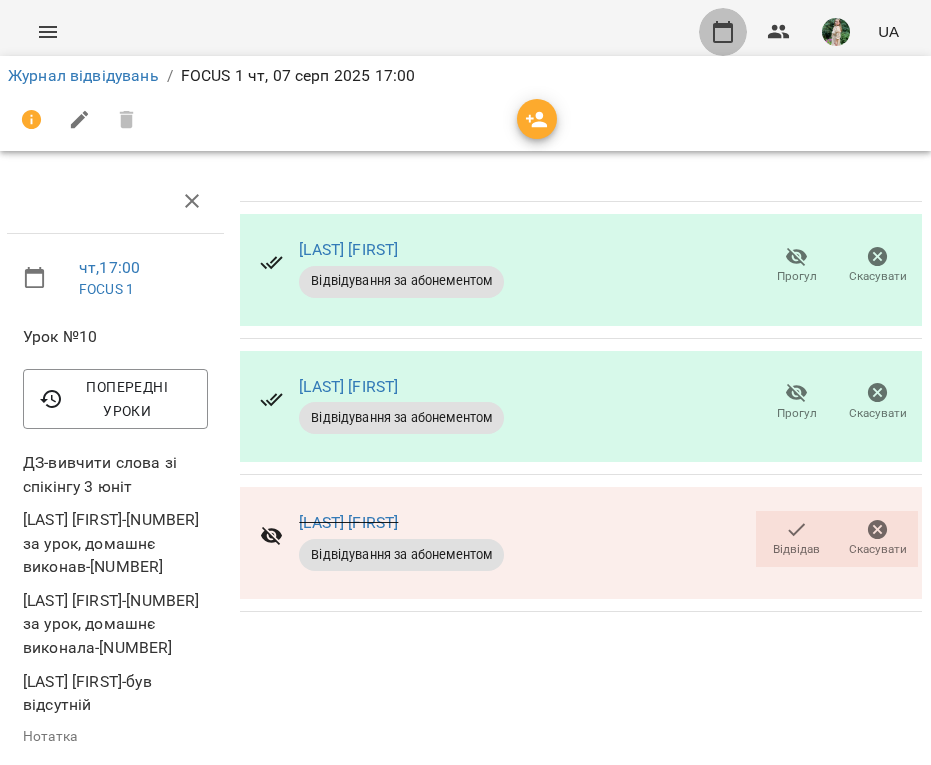 scroll, scrollTop: 0, scrollLeft: 0, axis: both 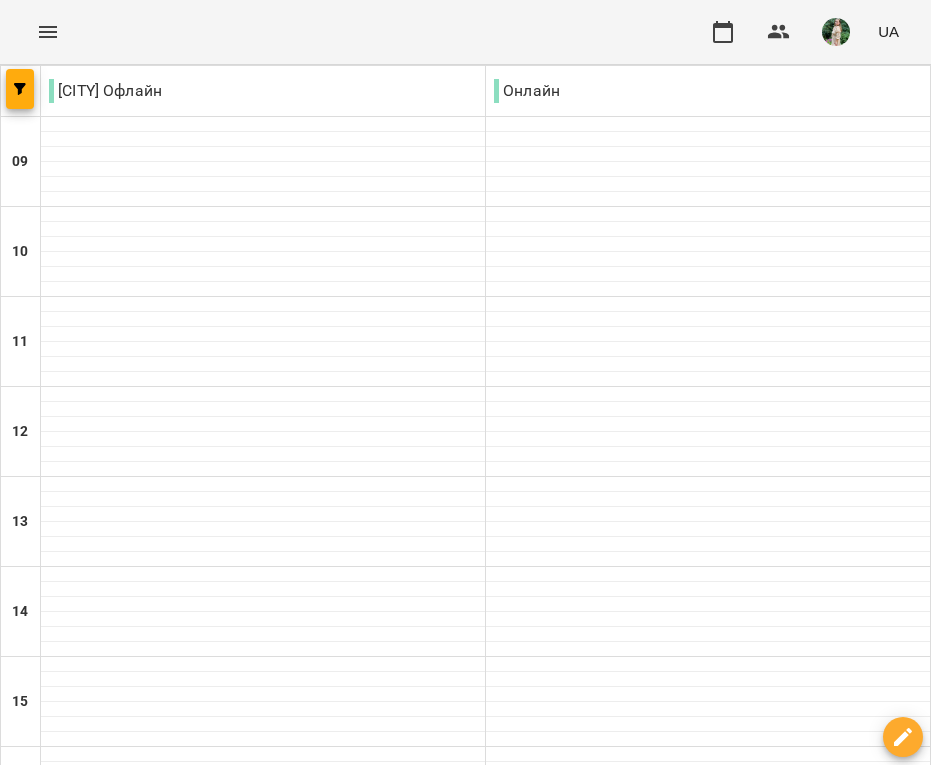click on "18:00" at bounding box center [708, 949] 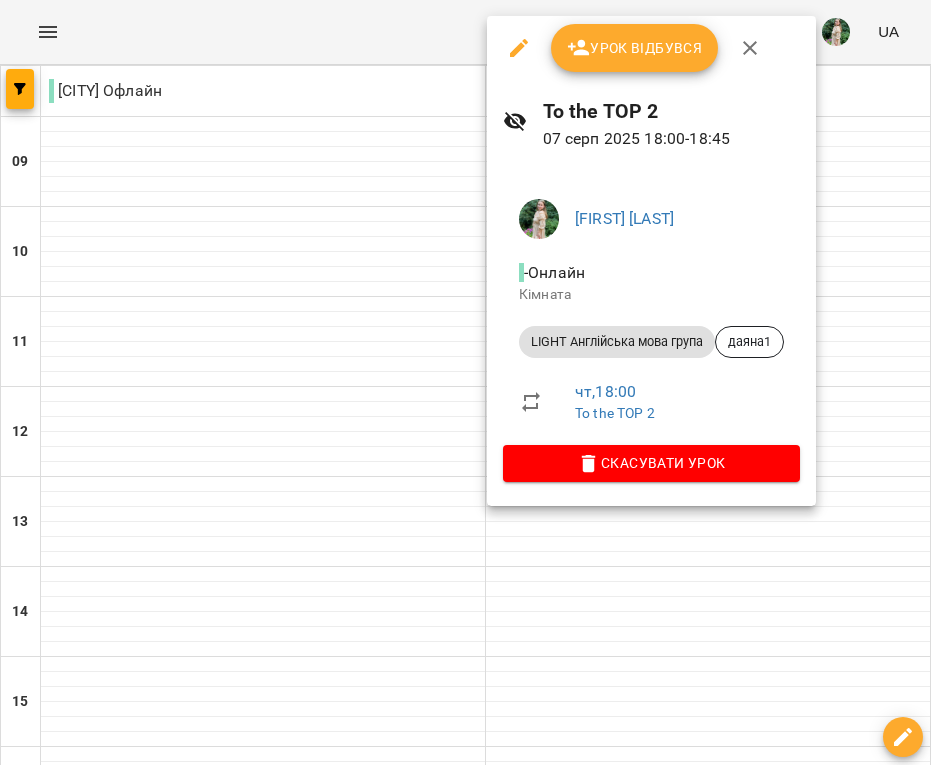 click 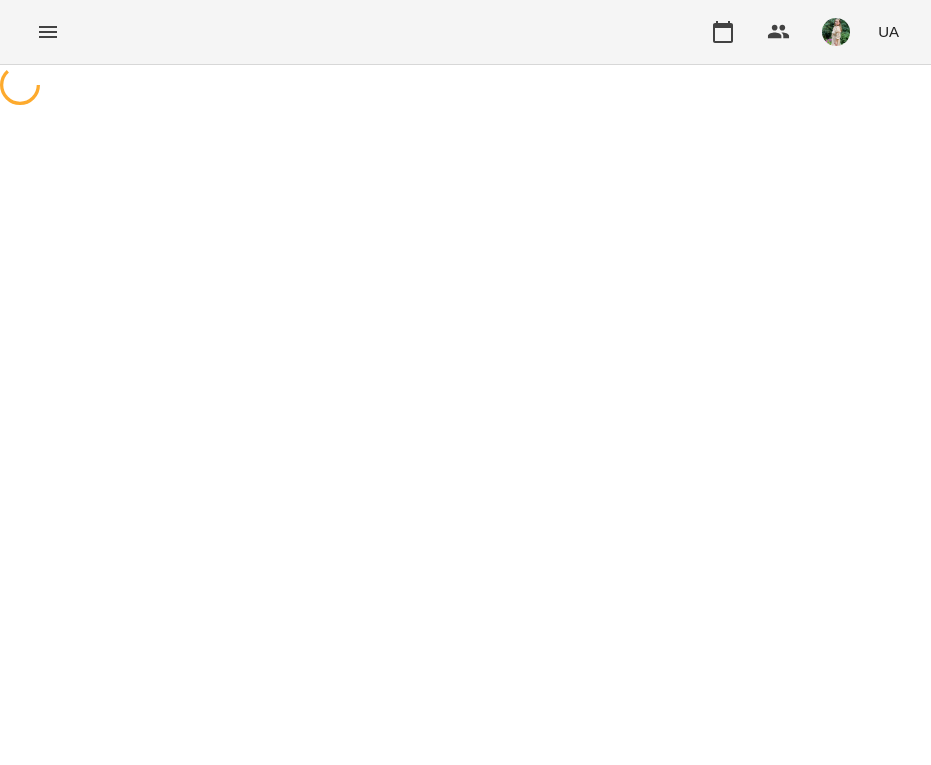 select on "**********" 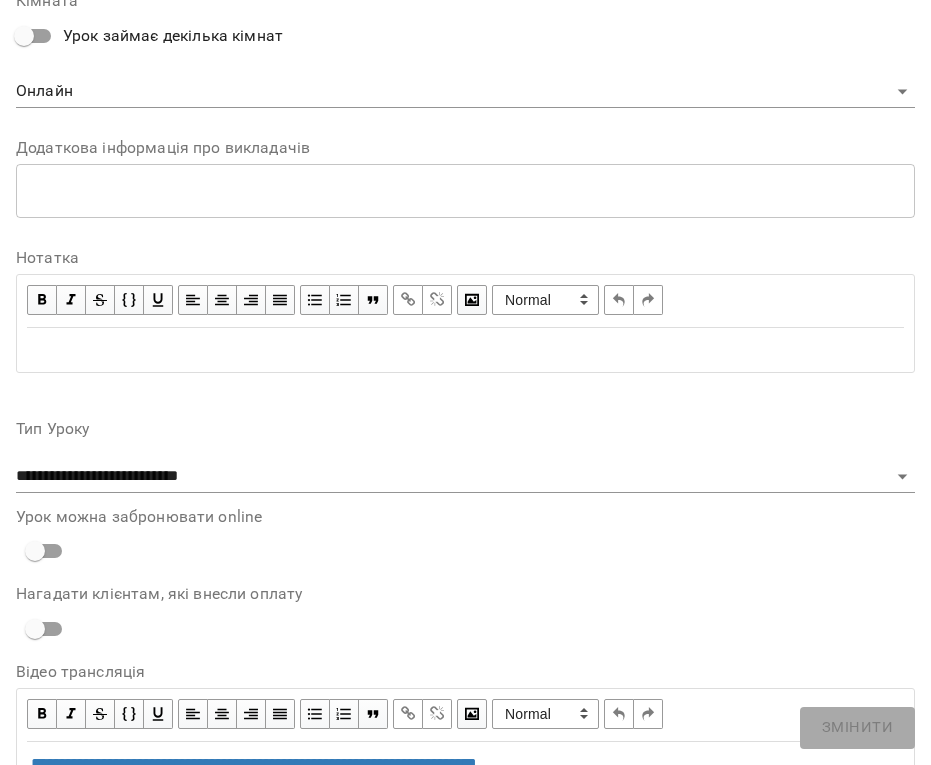 scroll, scrollTop: 852, scrollLeft: 0, axis: vertical 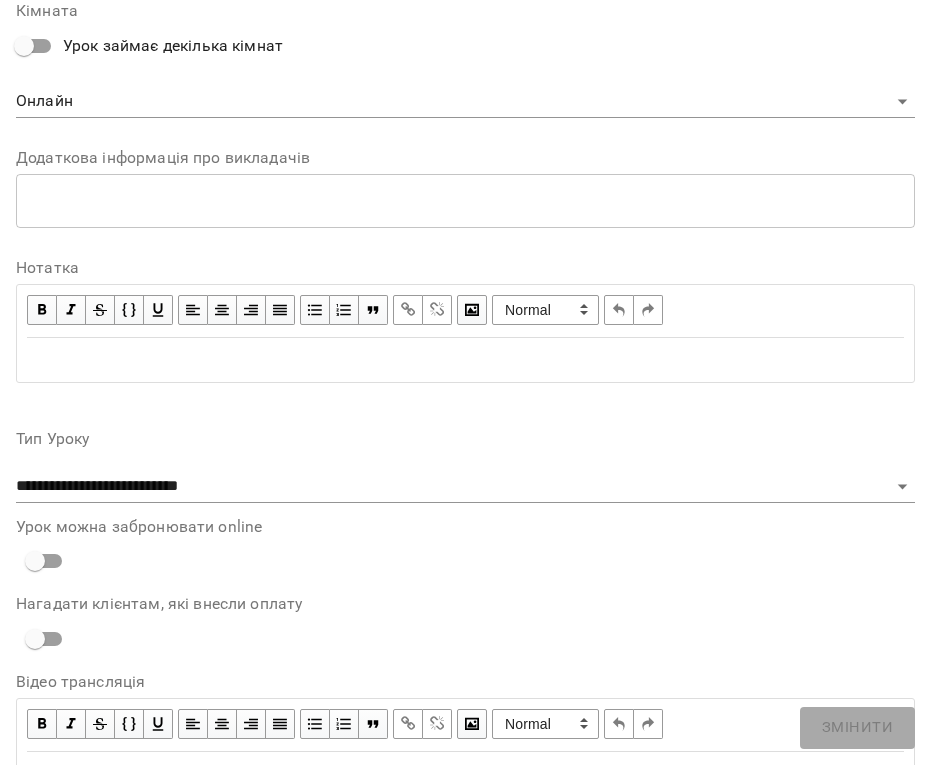 click at bounding box center (465, 360) 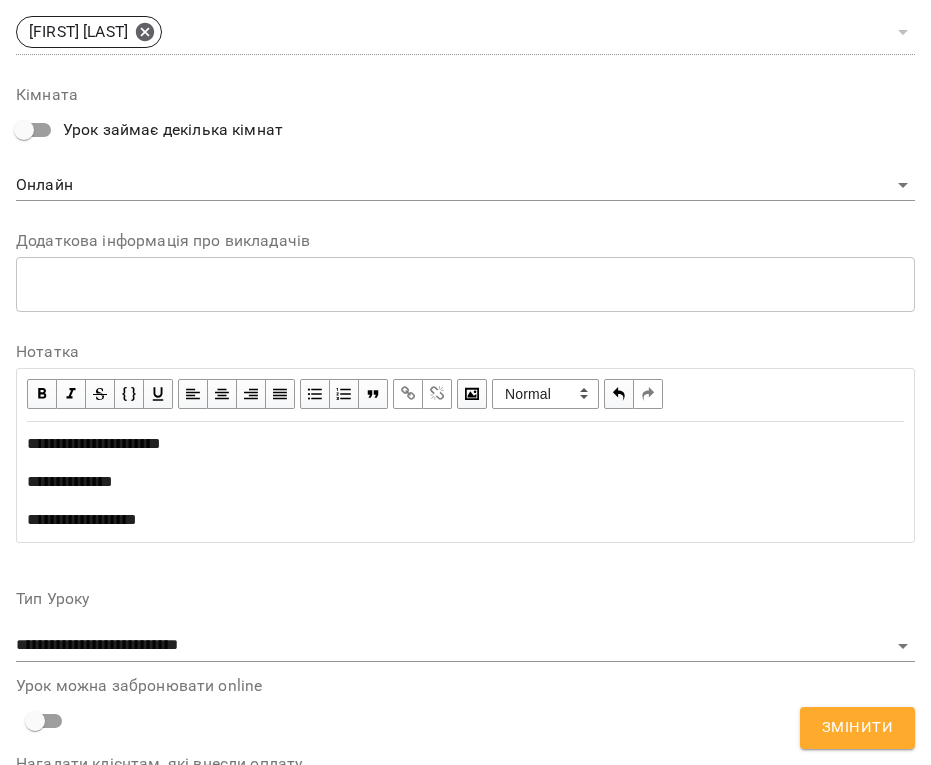 click on "**********" at bounding box center (465, 482) 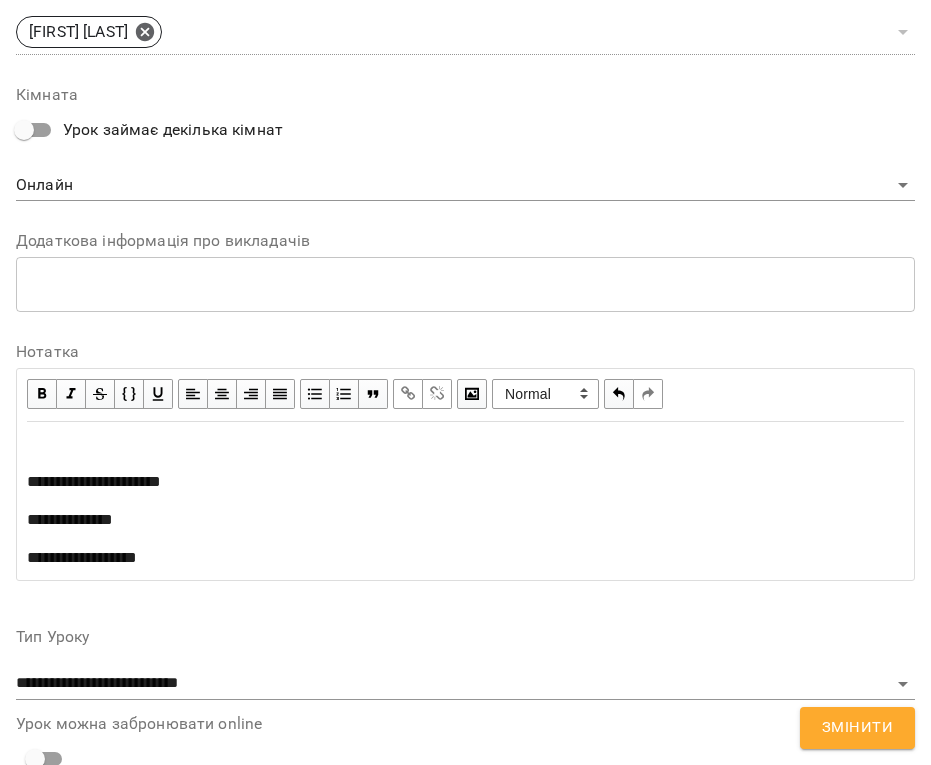 click at bounding box center [465, 444] 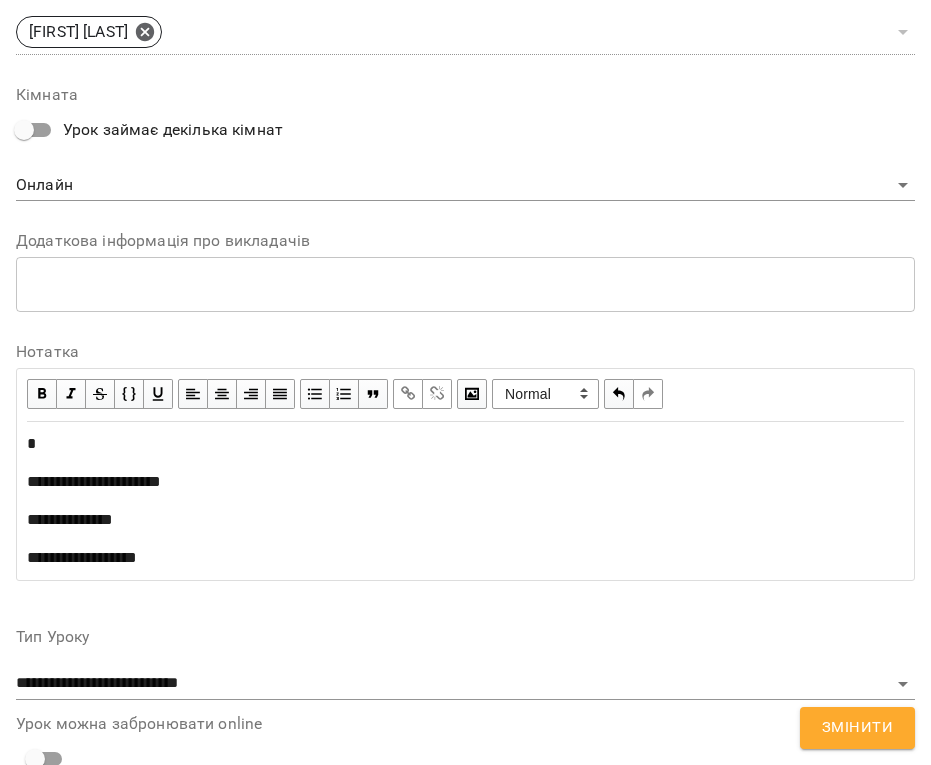 type 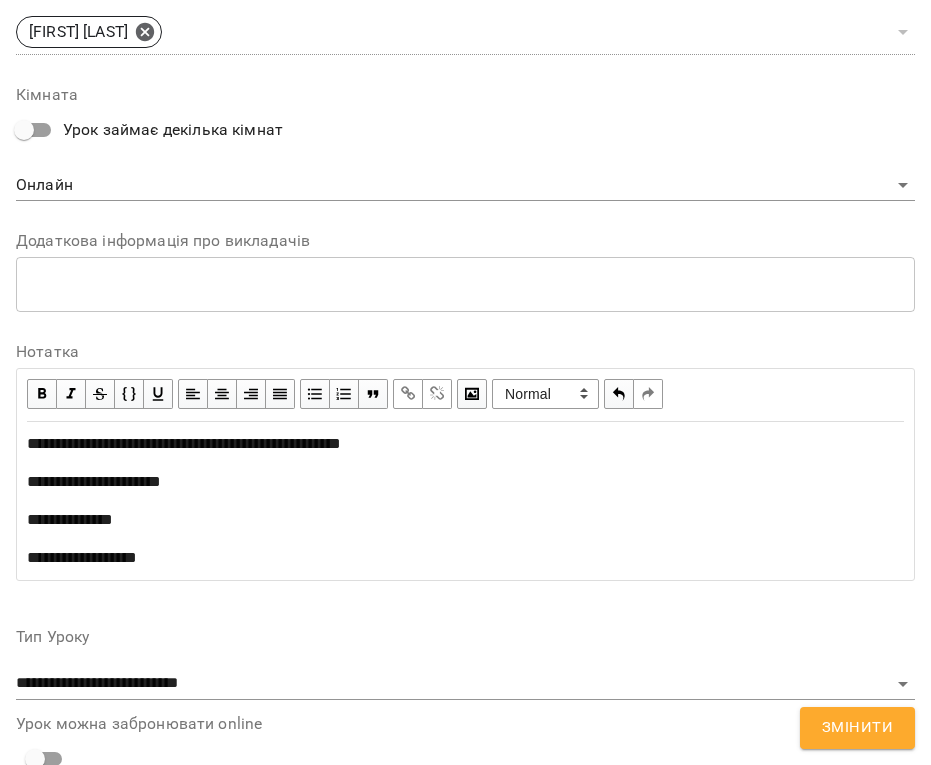 click on "**********" at bounding box center [465, 482] 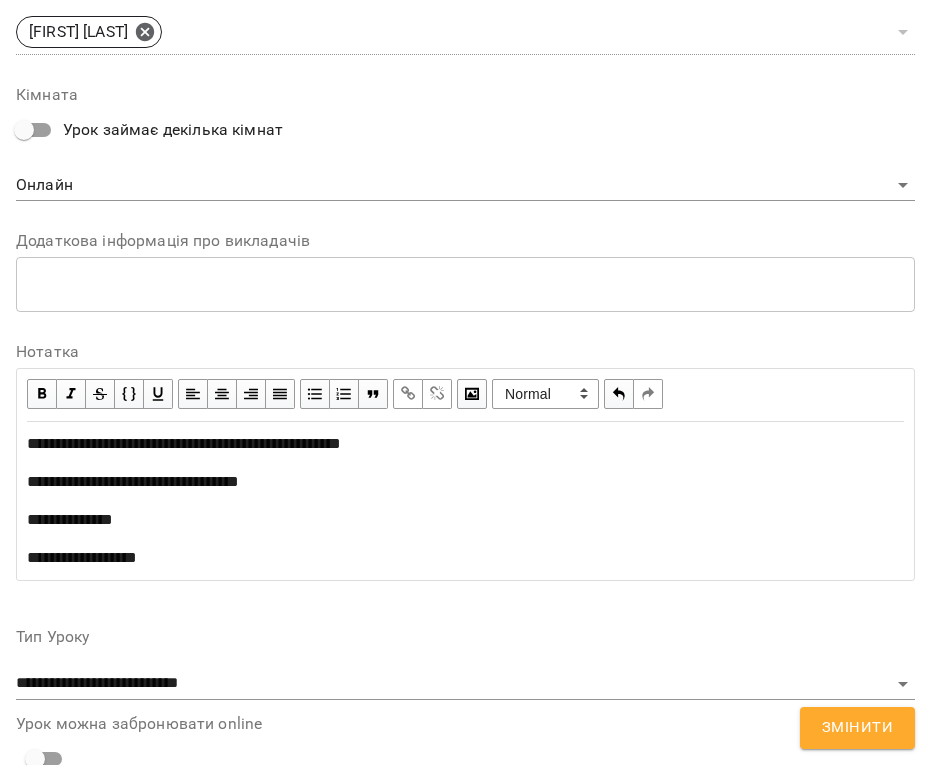 click on "**********" at bounding box center [465, 520] 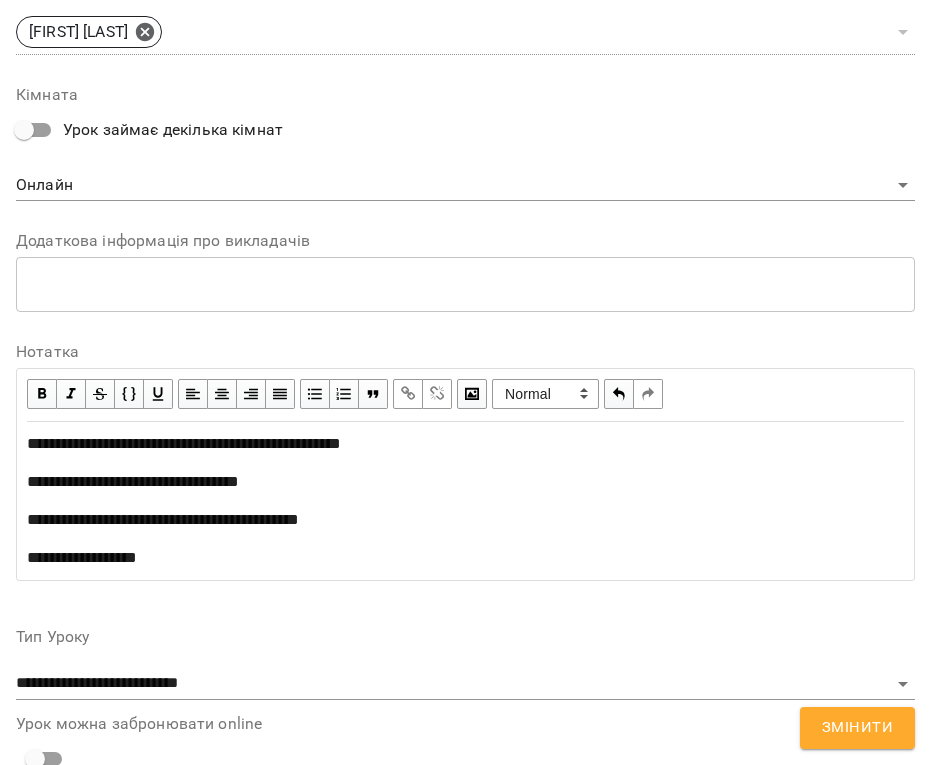 click on "**********" at bounding box center [465, 558] 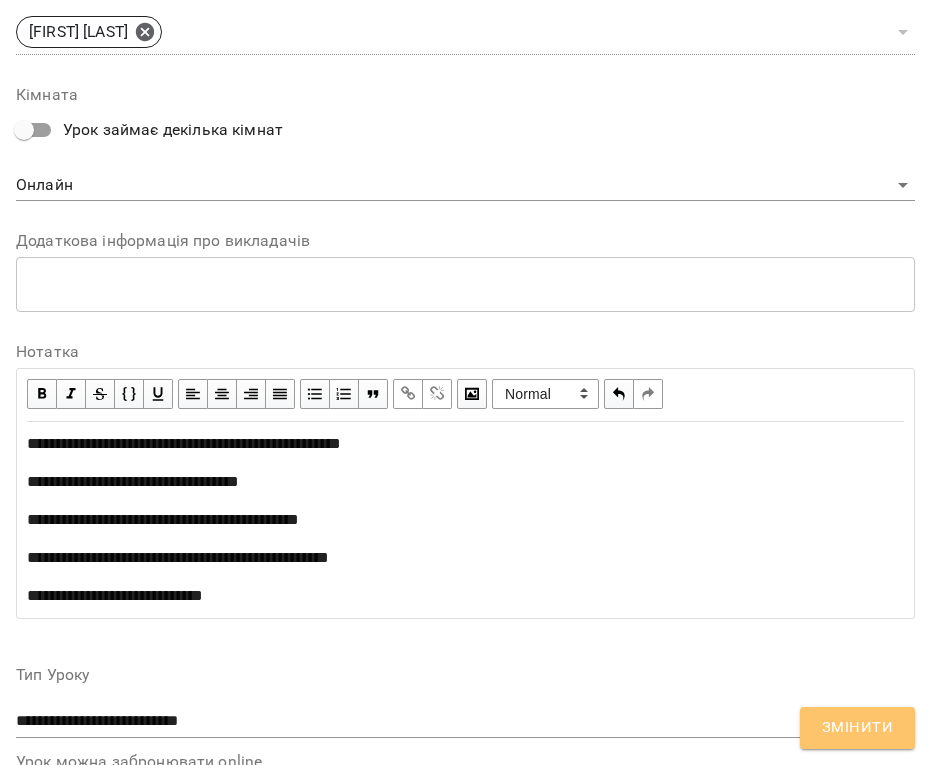 click on "Змінити" at bounding box center [857, 728] 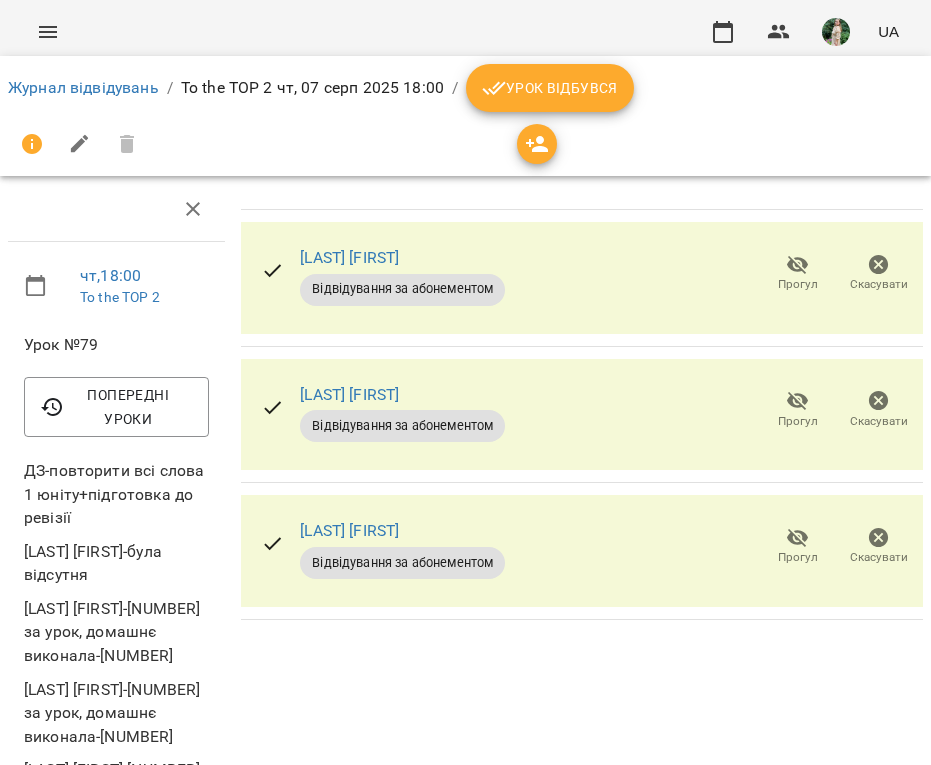 click on "Урок відбувся" at bounding box center (550, 88) 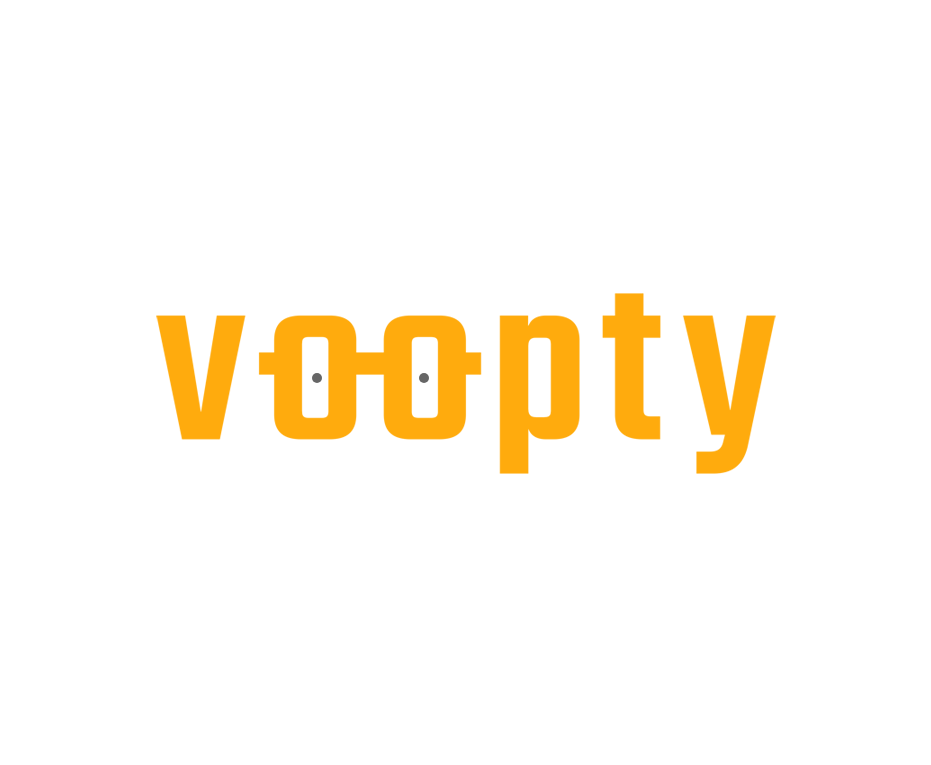 scroll, scrollTop: 0, scrollLeft: 0, axis: both 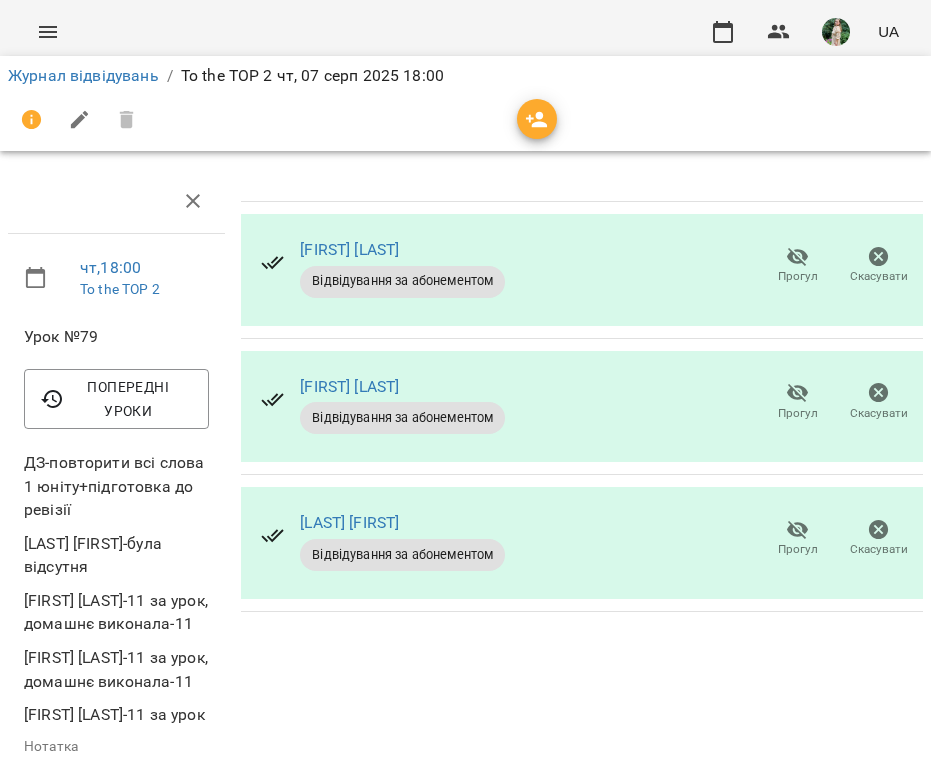 click on "Прогул" at bounding box center (797, 538) 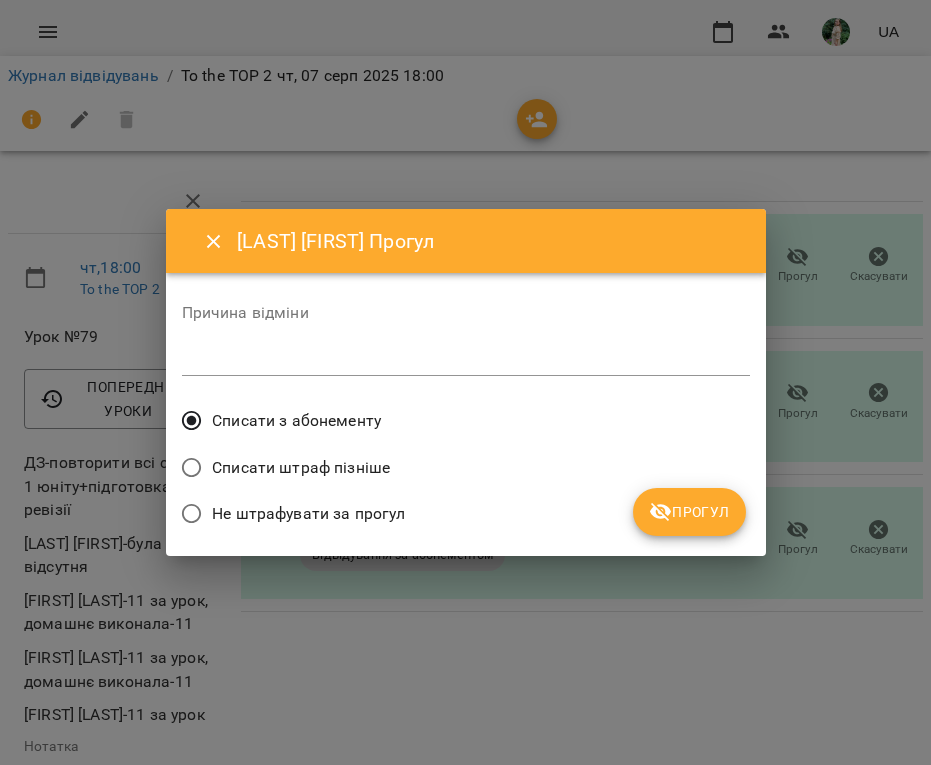 click 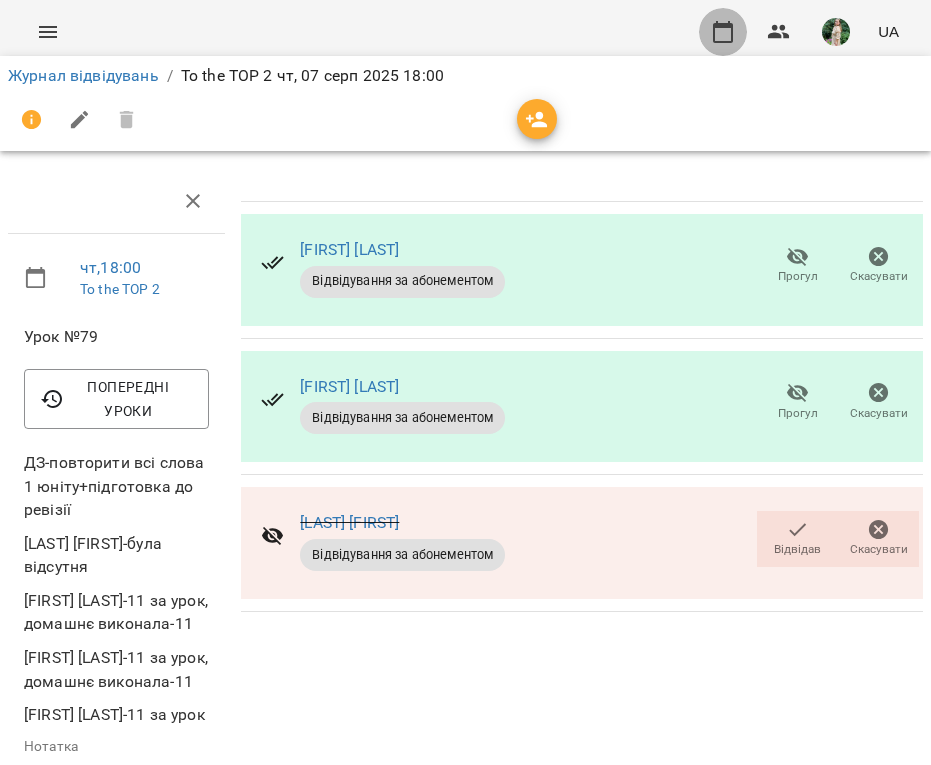 click at bounding box center [723, 32] 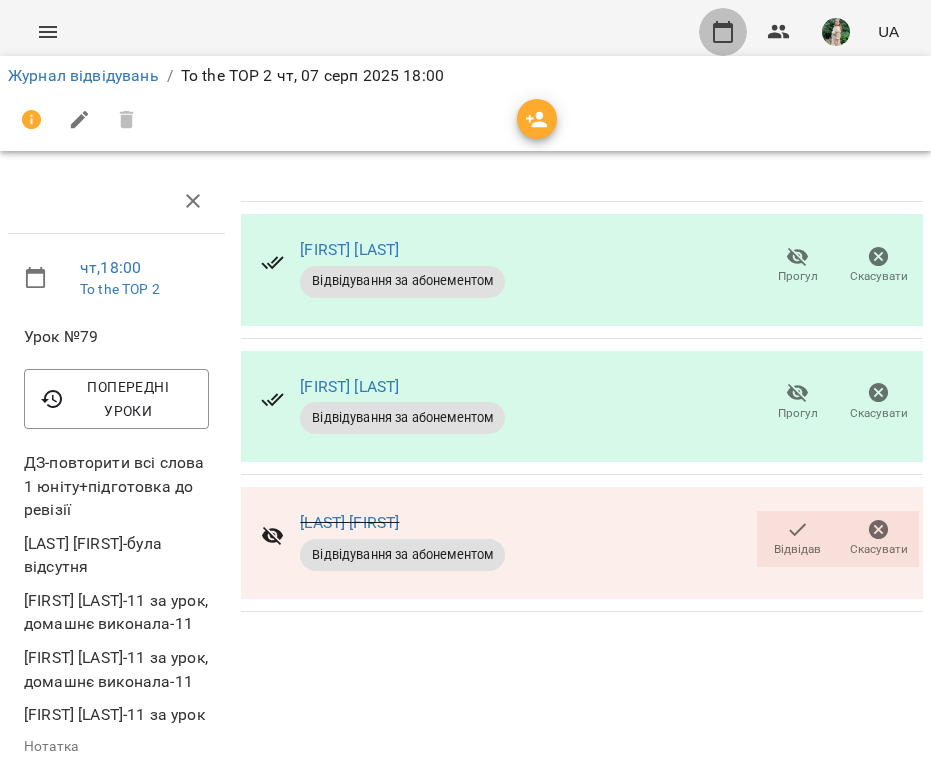 scroll, scrollTop: 0, scrollLeft: 0, axis: both 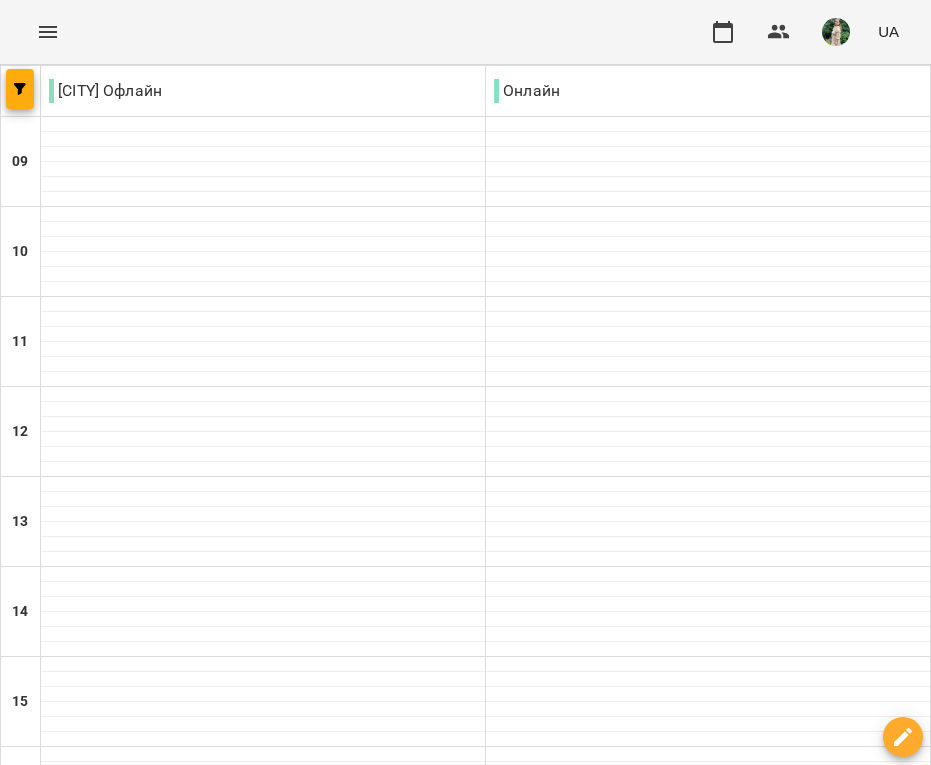 click on "пт 08" at bounding box center [771, 1219] 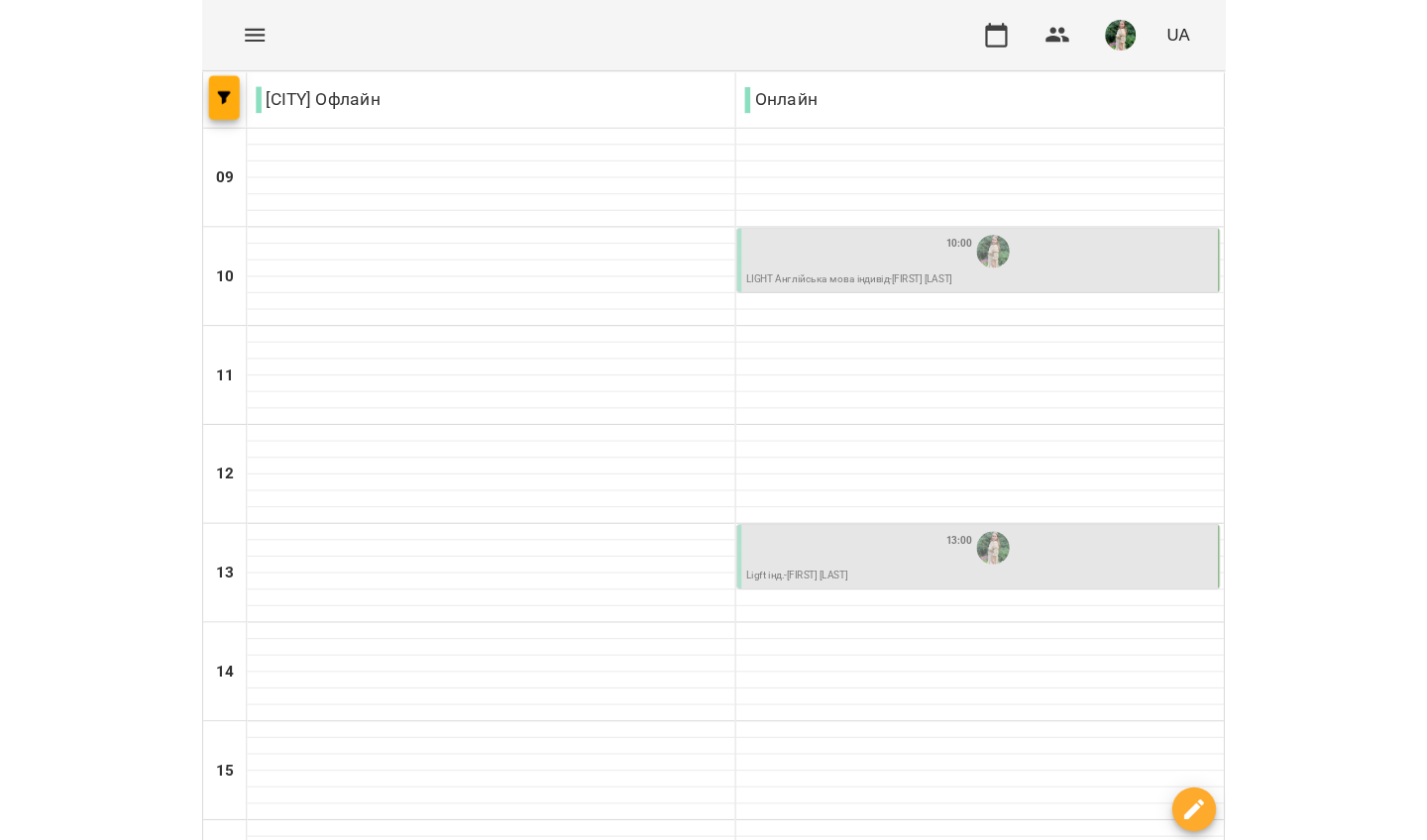 scroll, scrollTop: 538, scrollLeft: 0, axis: vertical 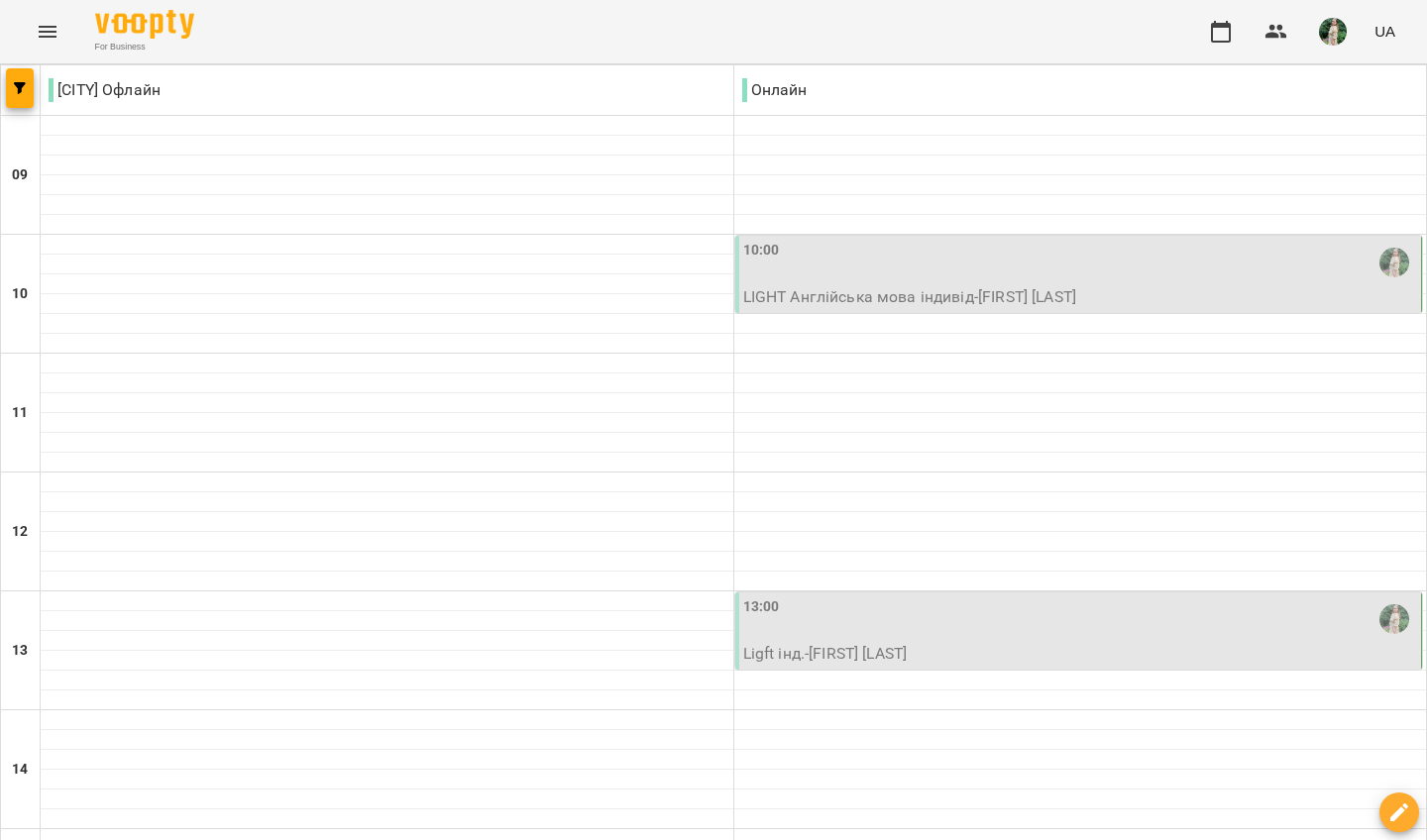 click on "вт" at bounding box center [274, 1568] 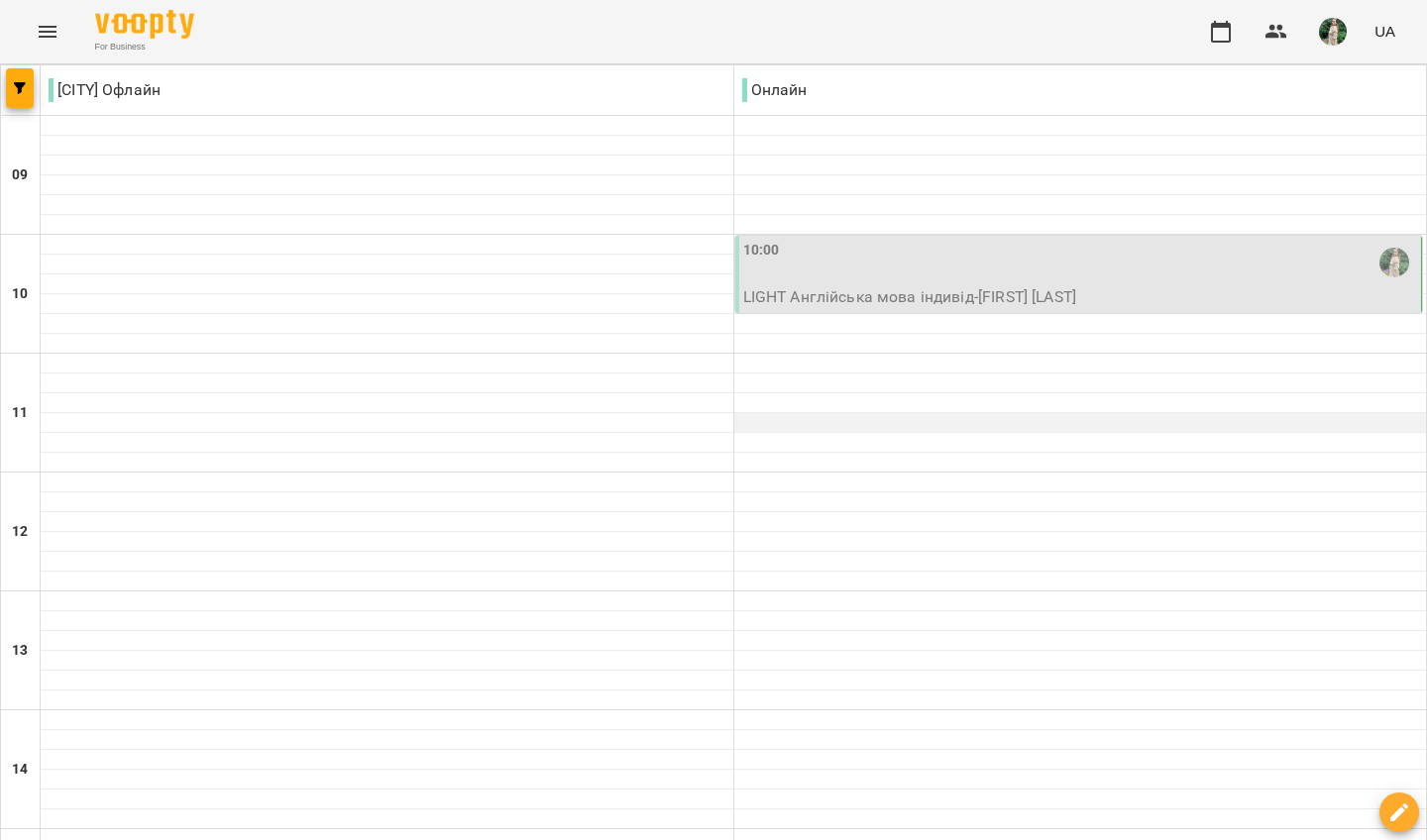 scroll, scrollTop: 779, scrollLeft: 0, axis: vertical 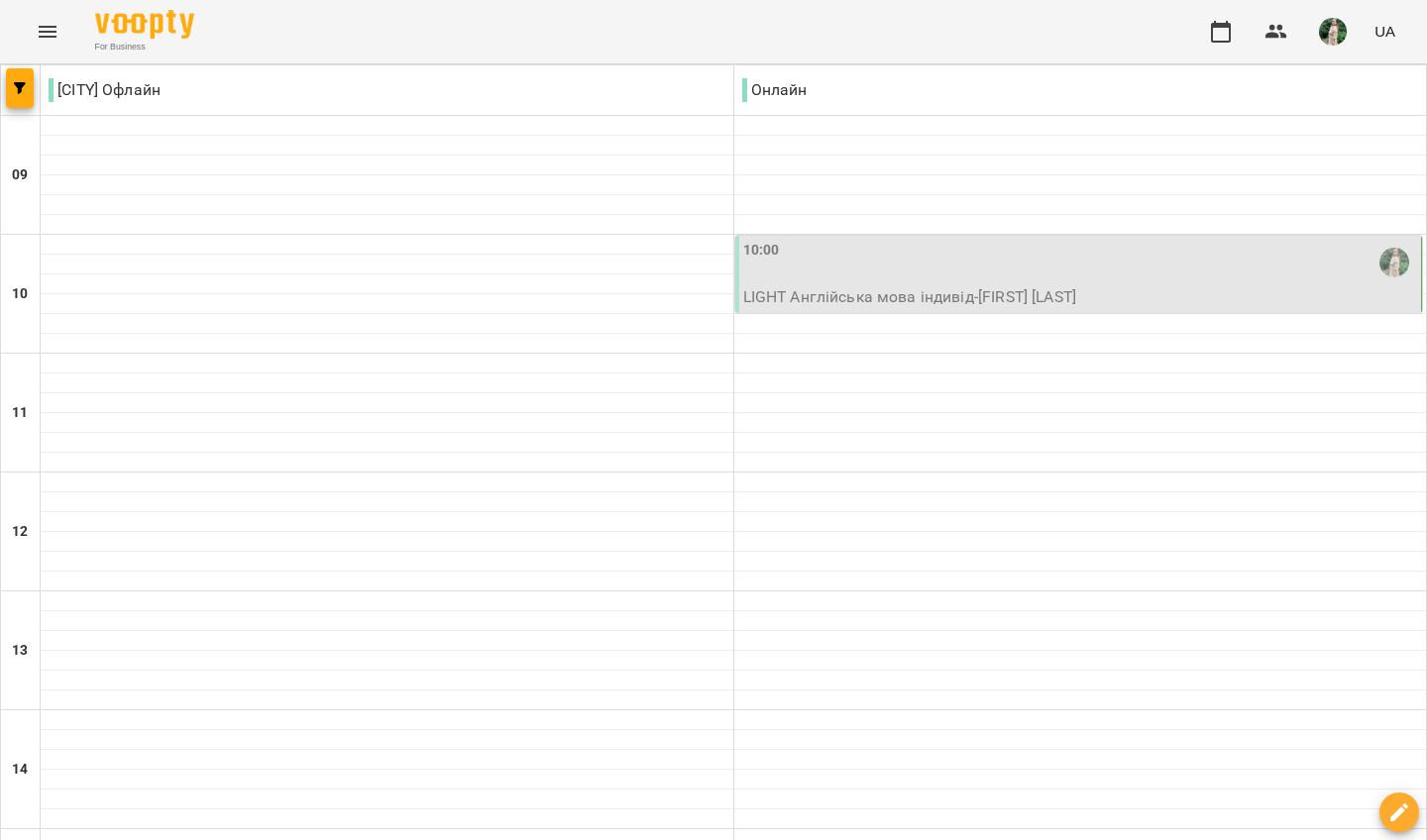 click on "18:00" at bounding box center (1080, 1213) 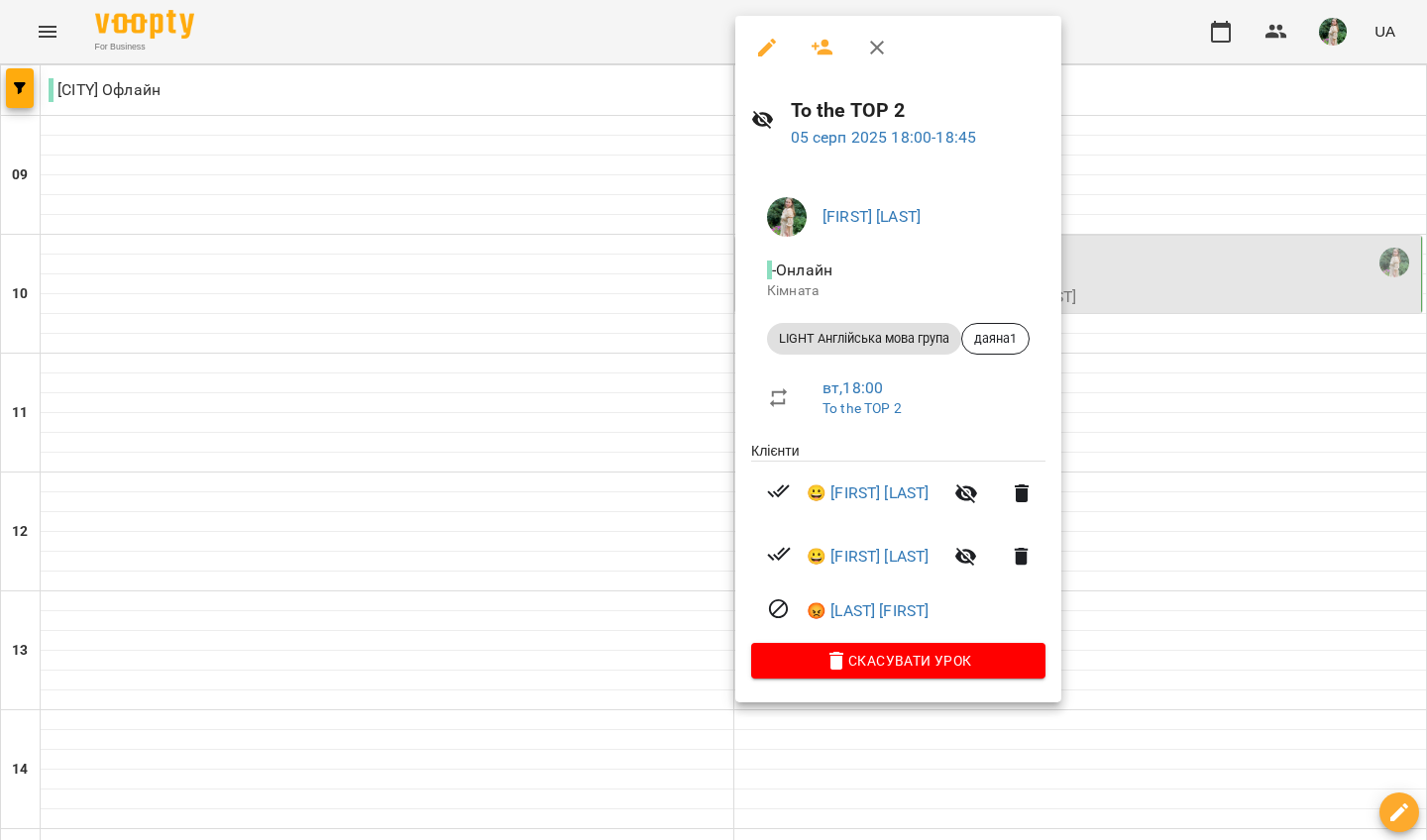 click 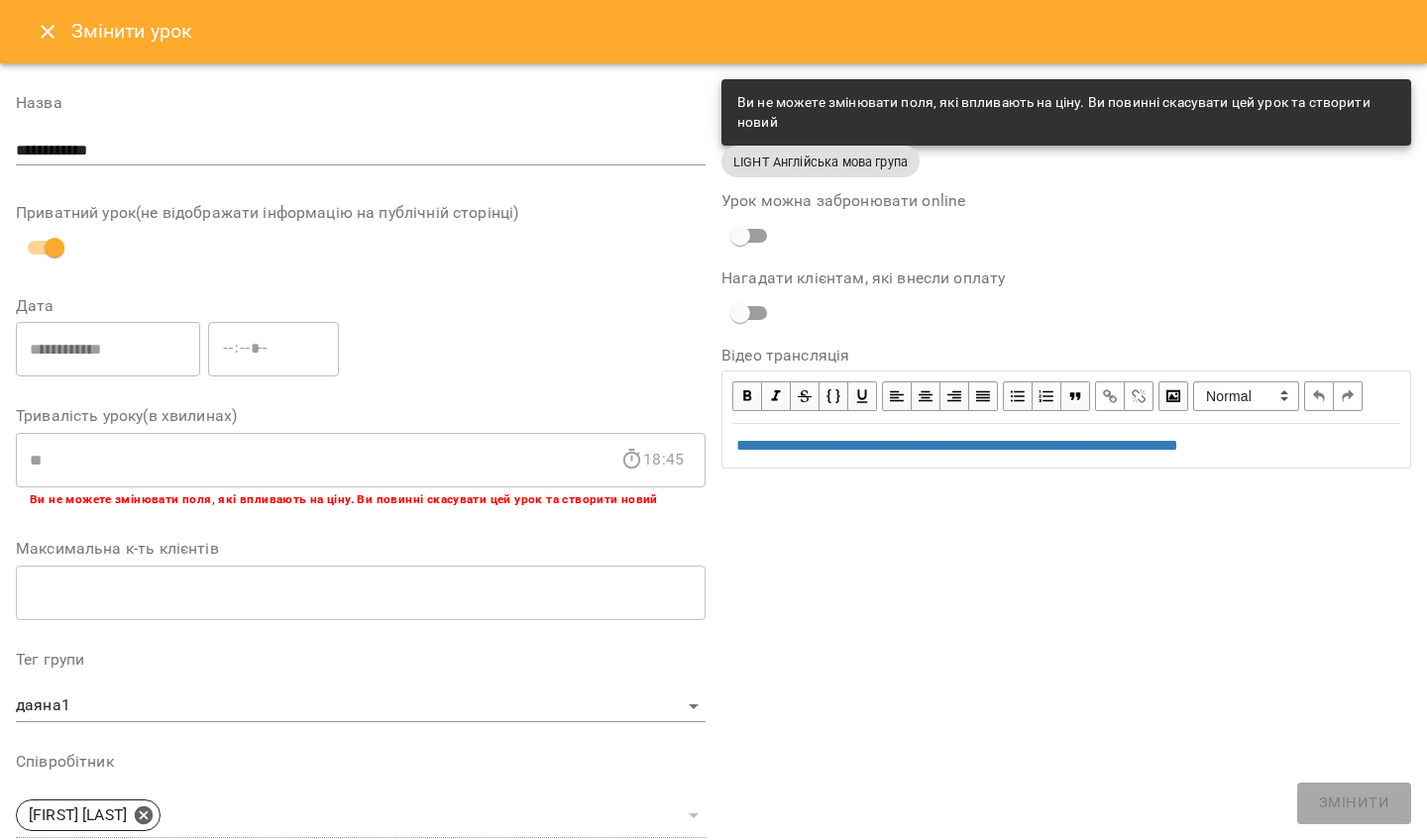 scroll, scrollTop: 0, scrollLeft: 0, axis: both 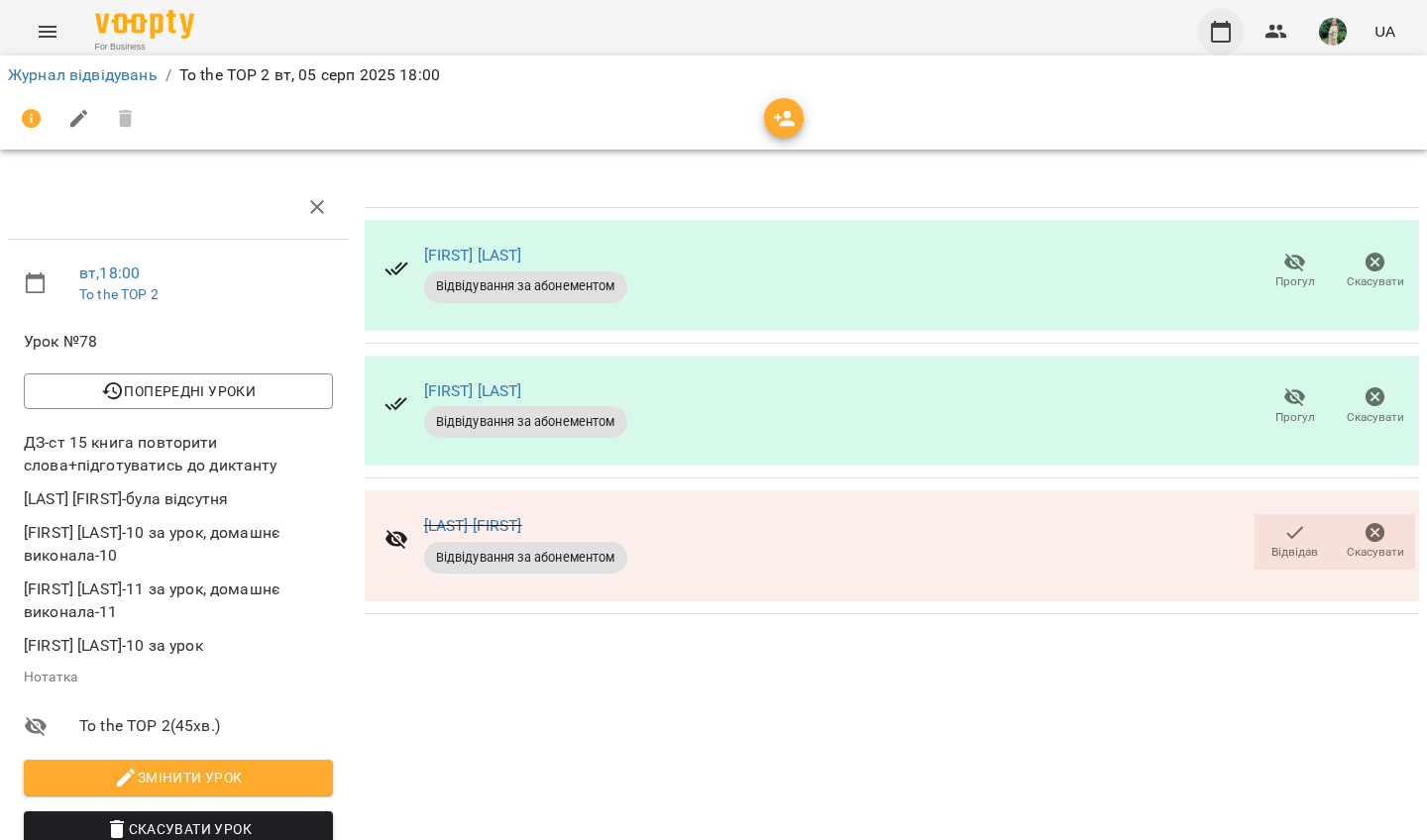 click 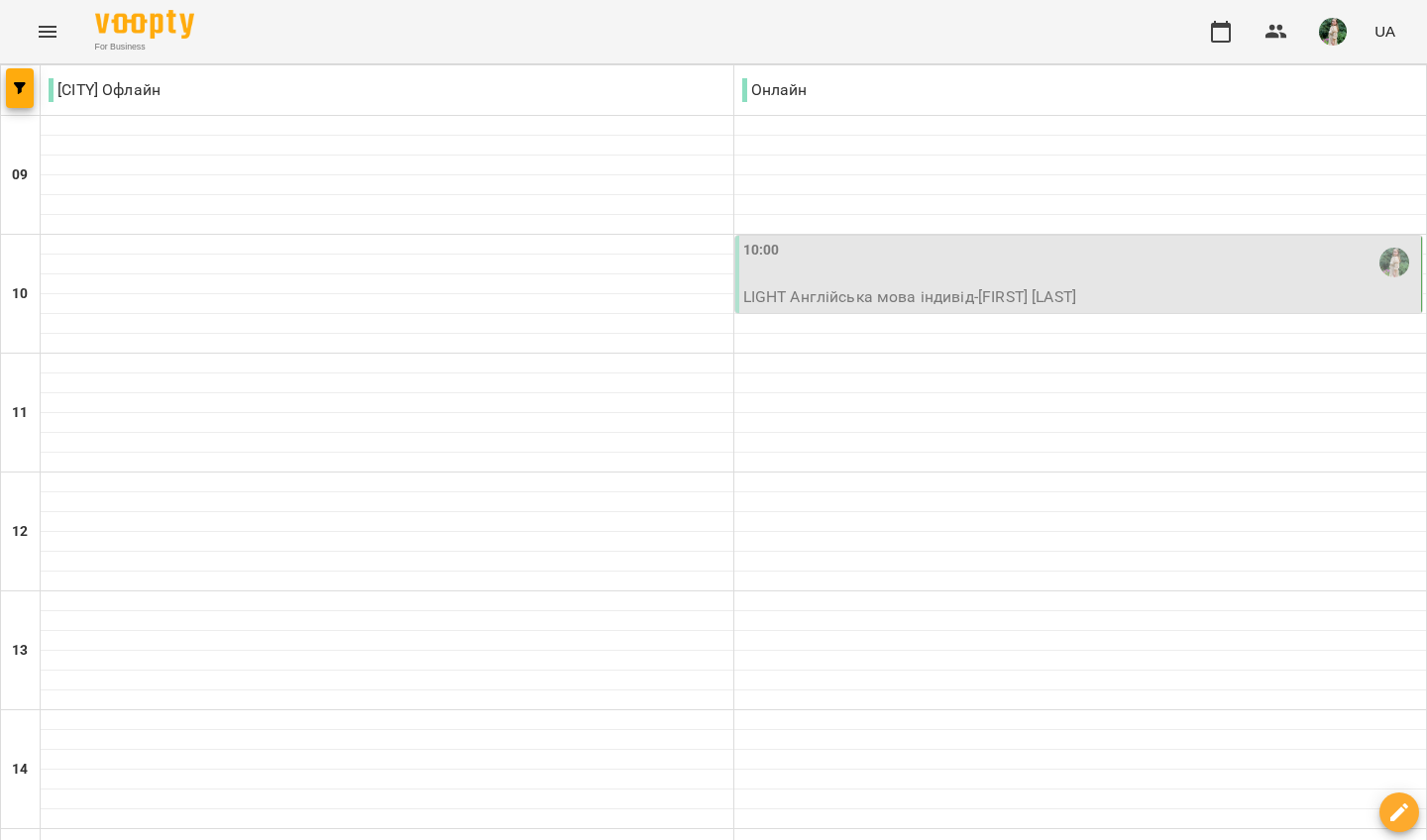 scroll, scrollTop: 833, scrollLeft: 0, axis: vertical 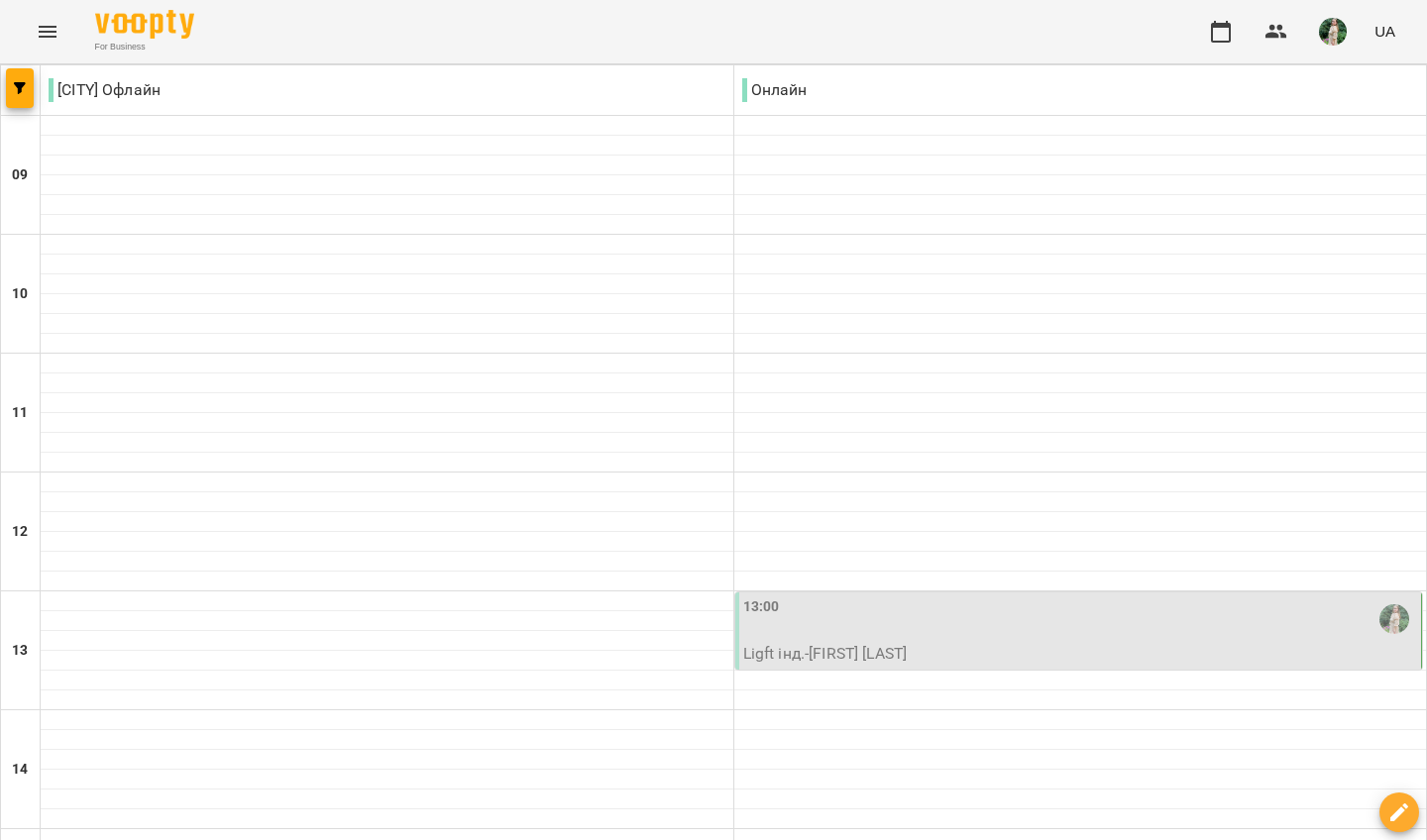 click on "17:00" at bounding box center [761, 1095] 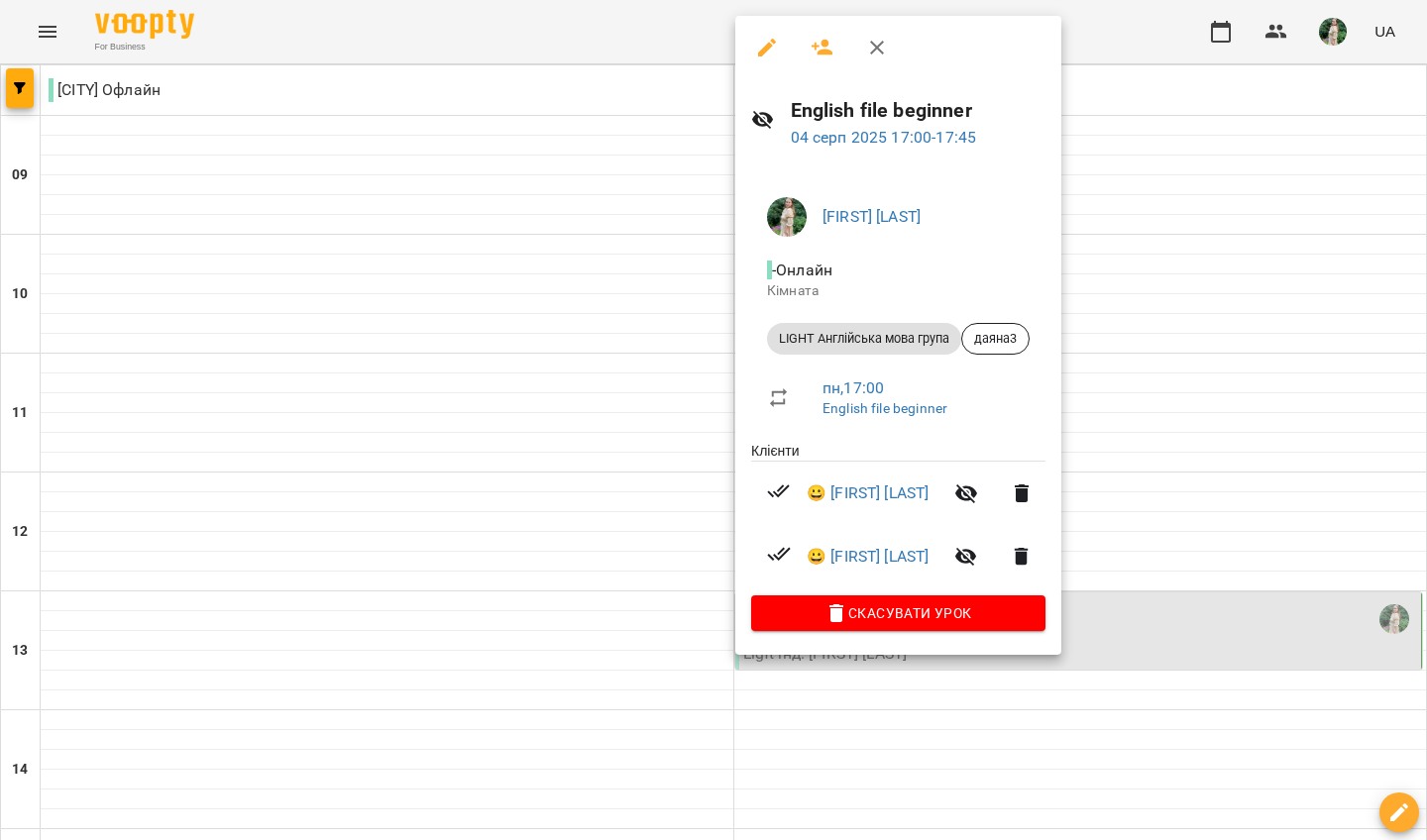 click at bounding box center (714, 420) 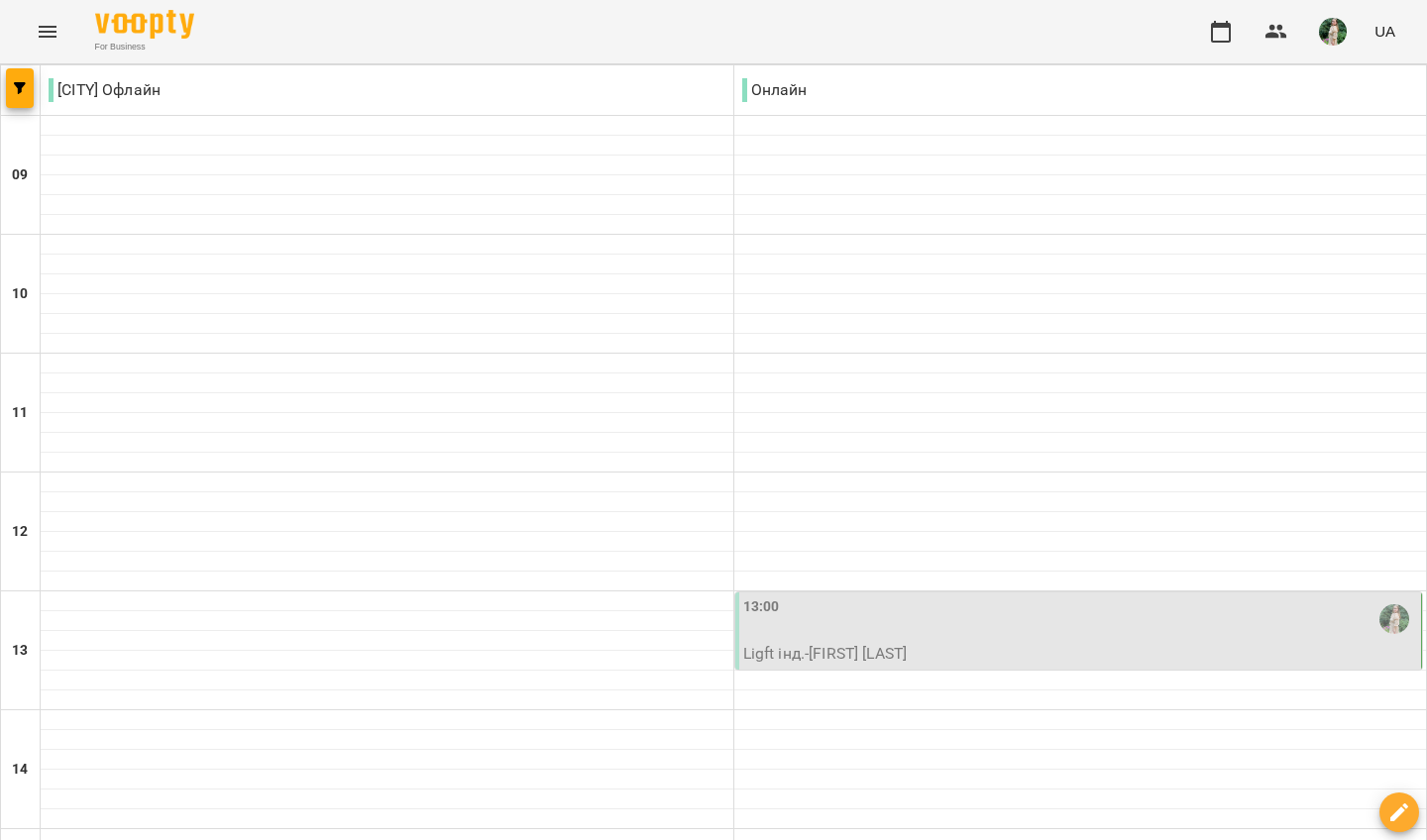 click on "LIGHT Англійська мова група (TO TOP1)" at bounding box center [1080, 1272] 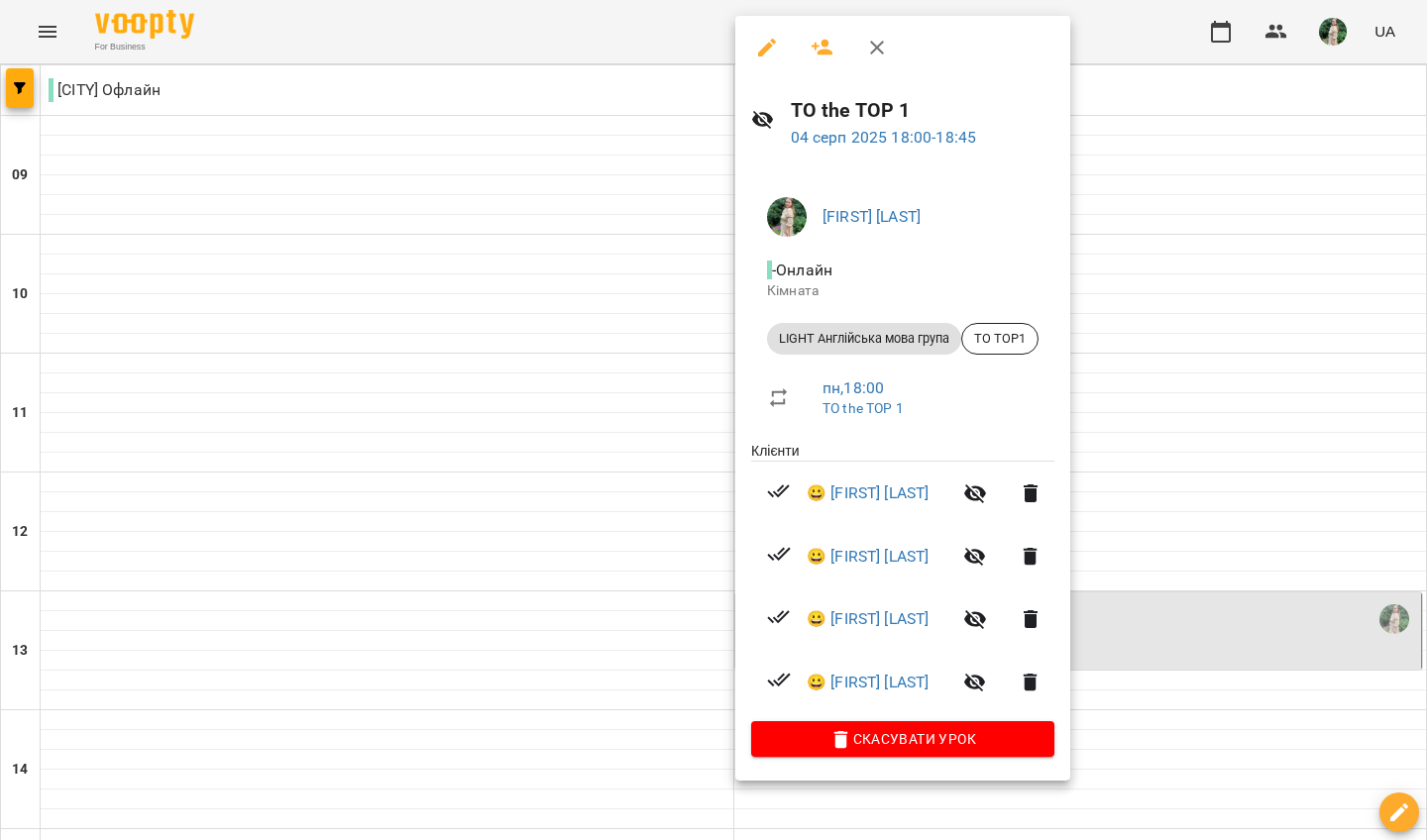 click at bounding box center [714, 420] 